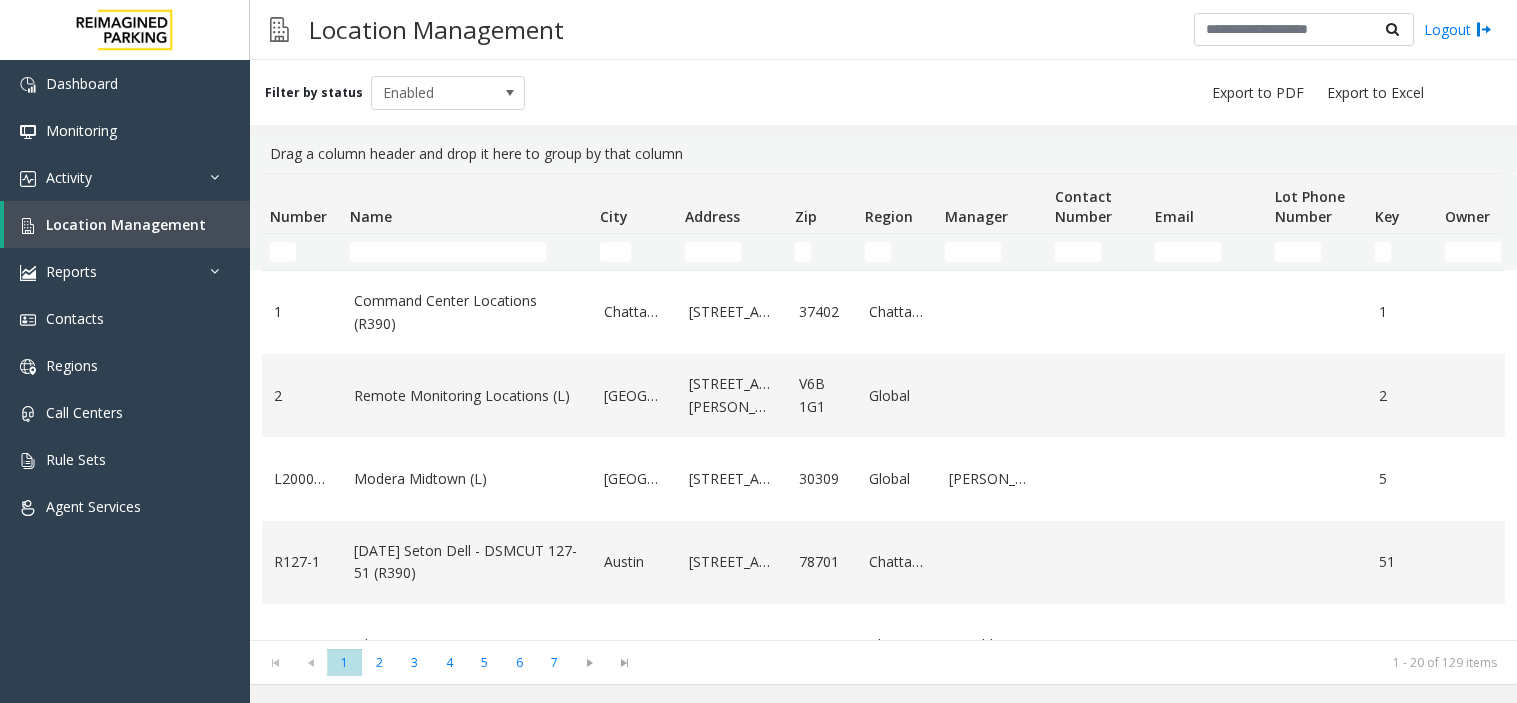 scroll, scrollTop: 0, scrollLeft: 0, axis: both 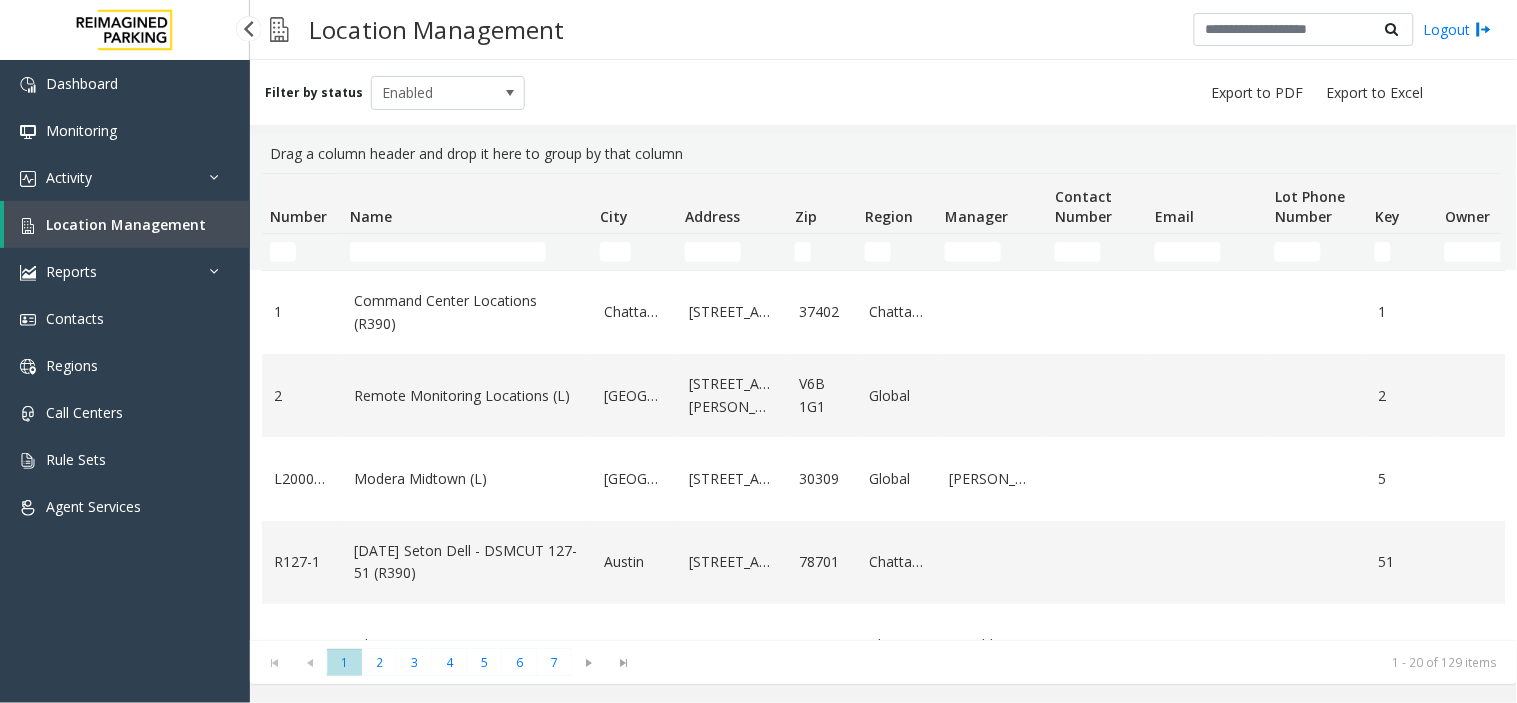 click on "Location Management" at bounding box center [126, 224] 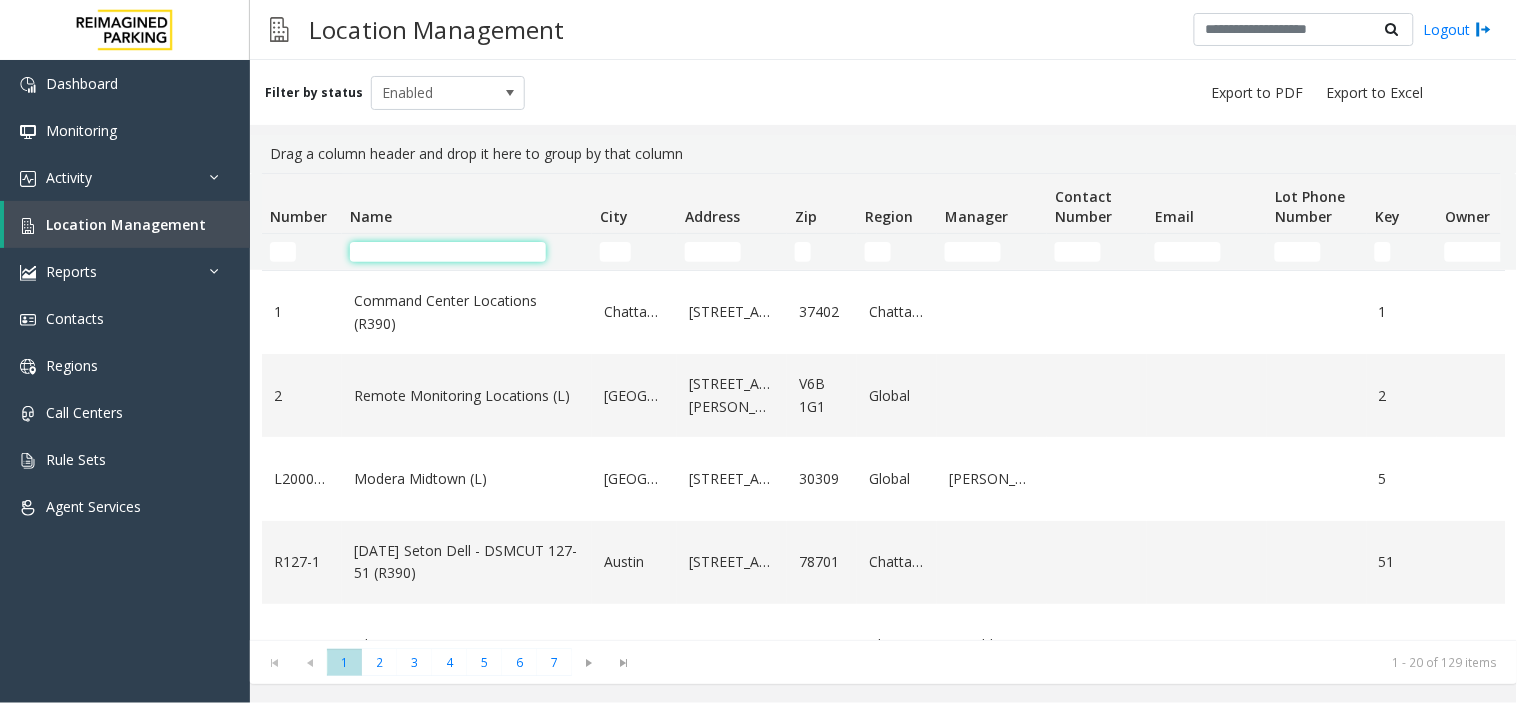 click 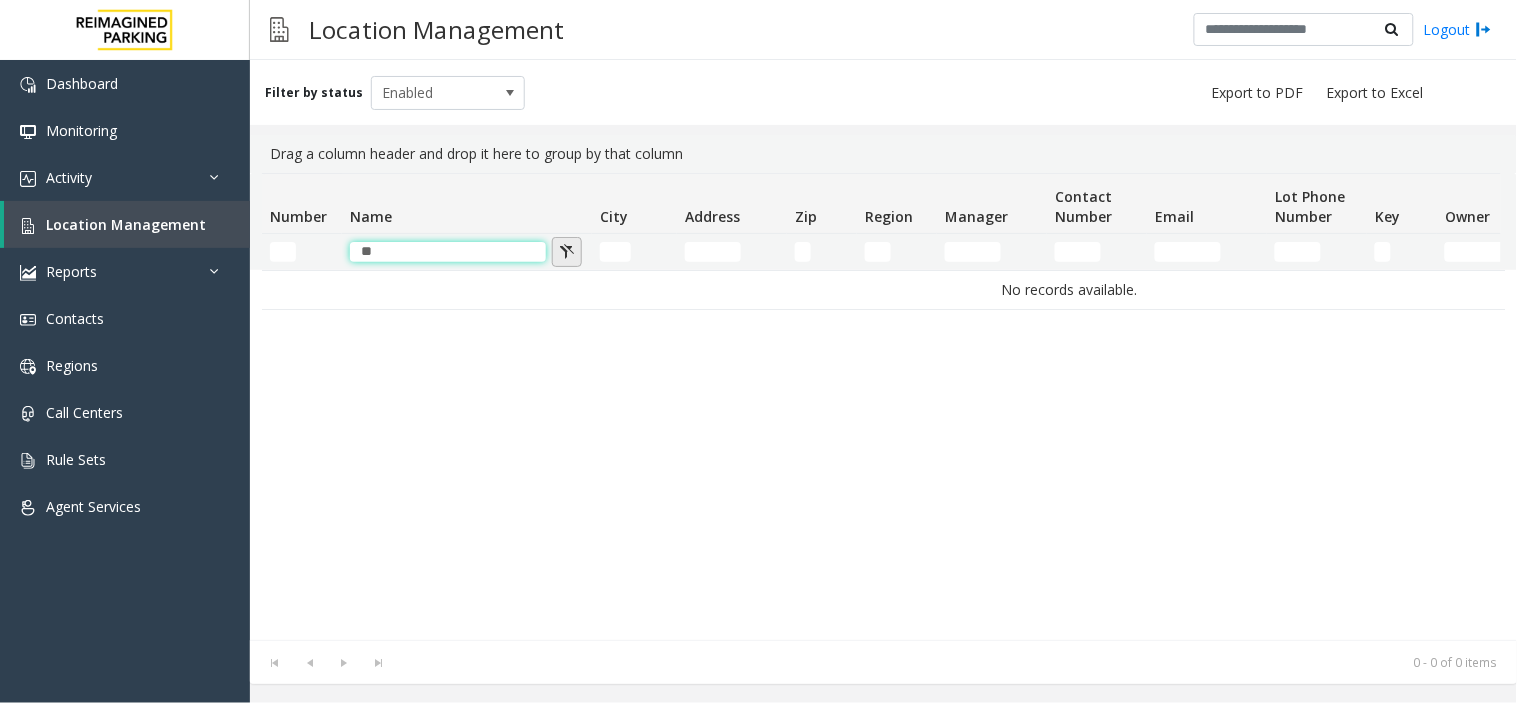 type on "*" 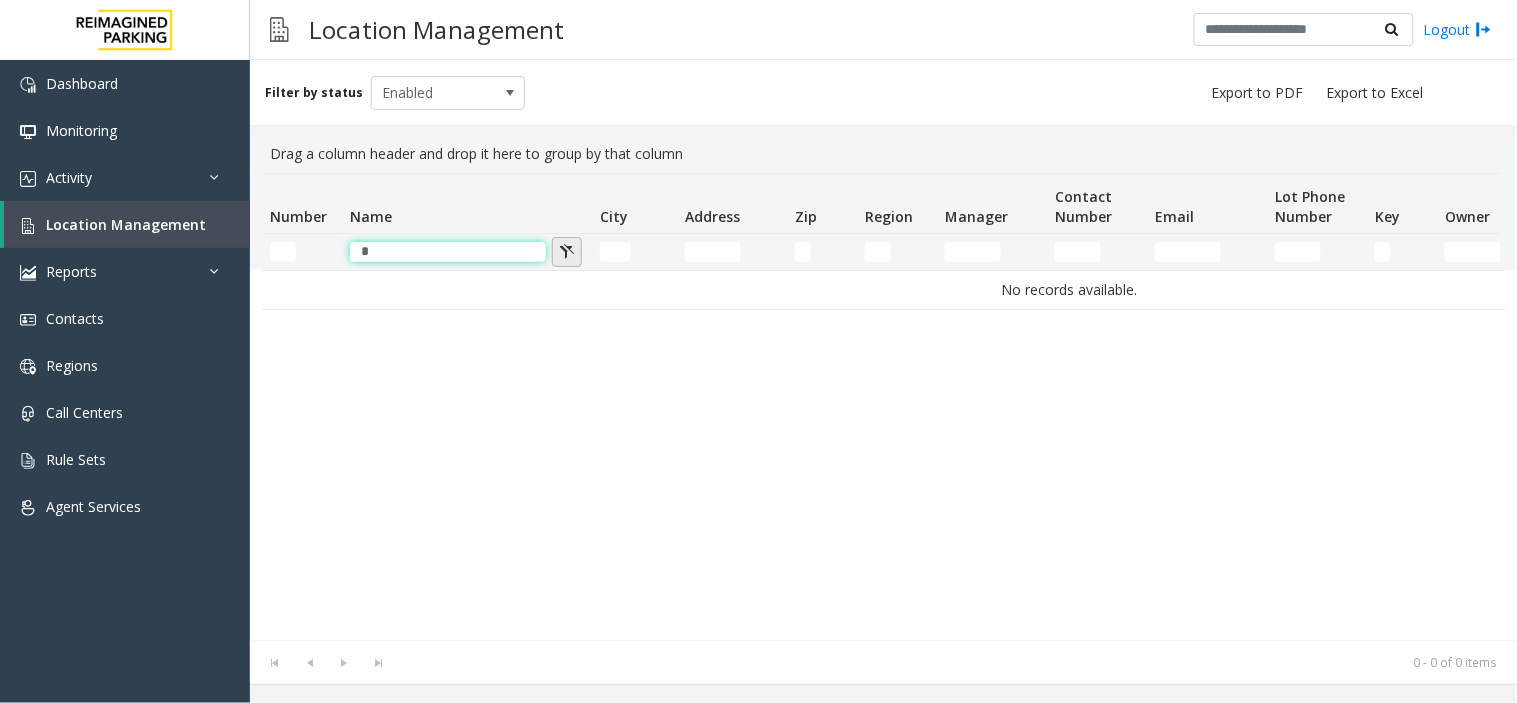 type 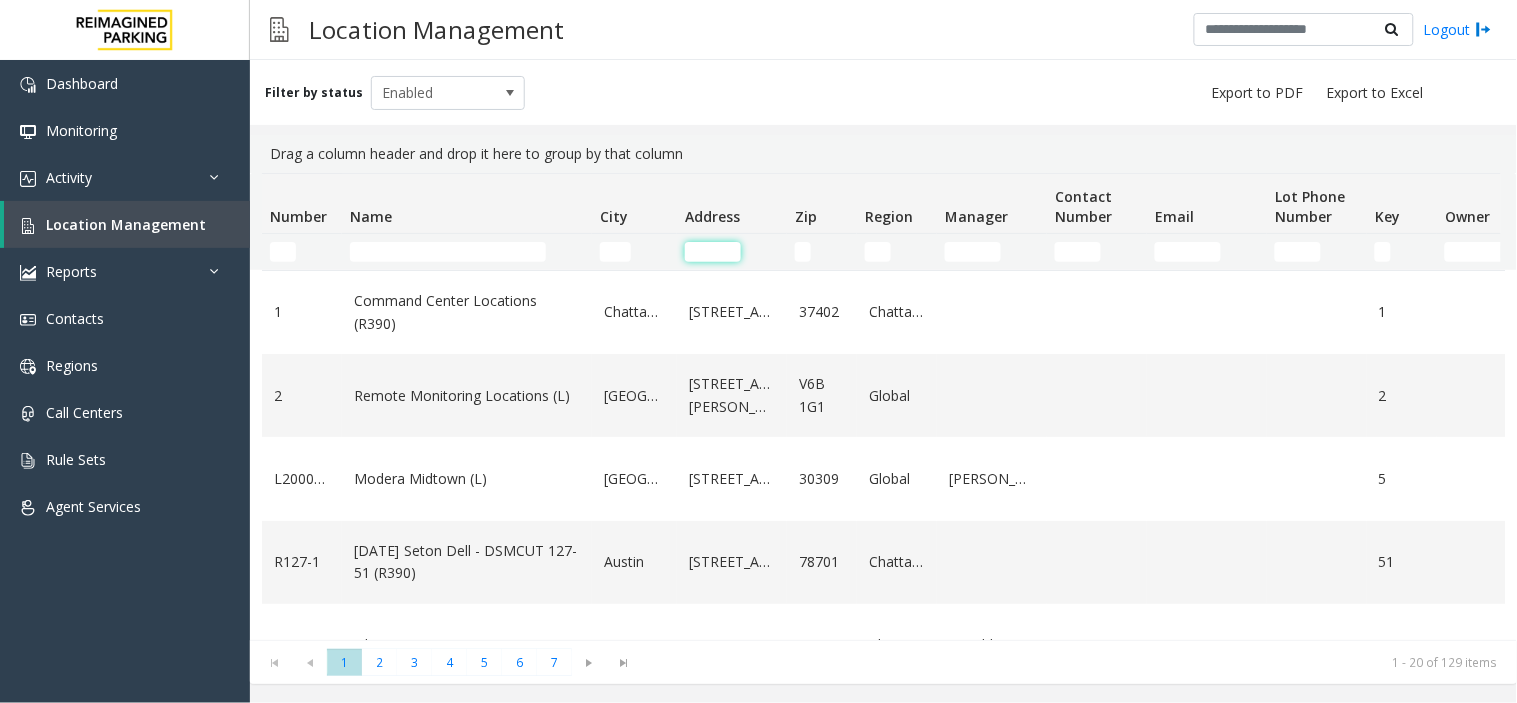 click 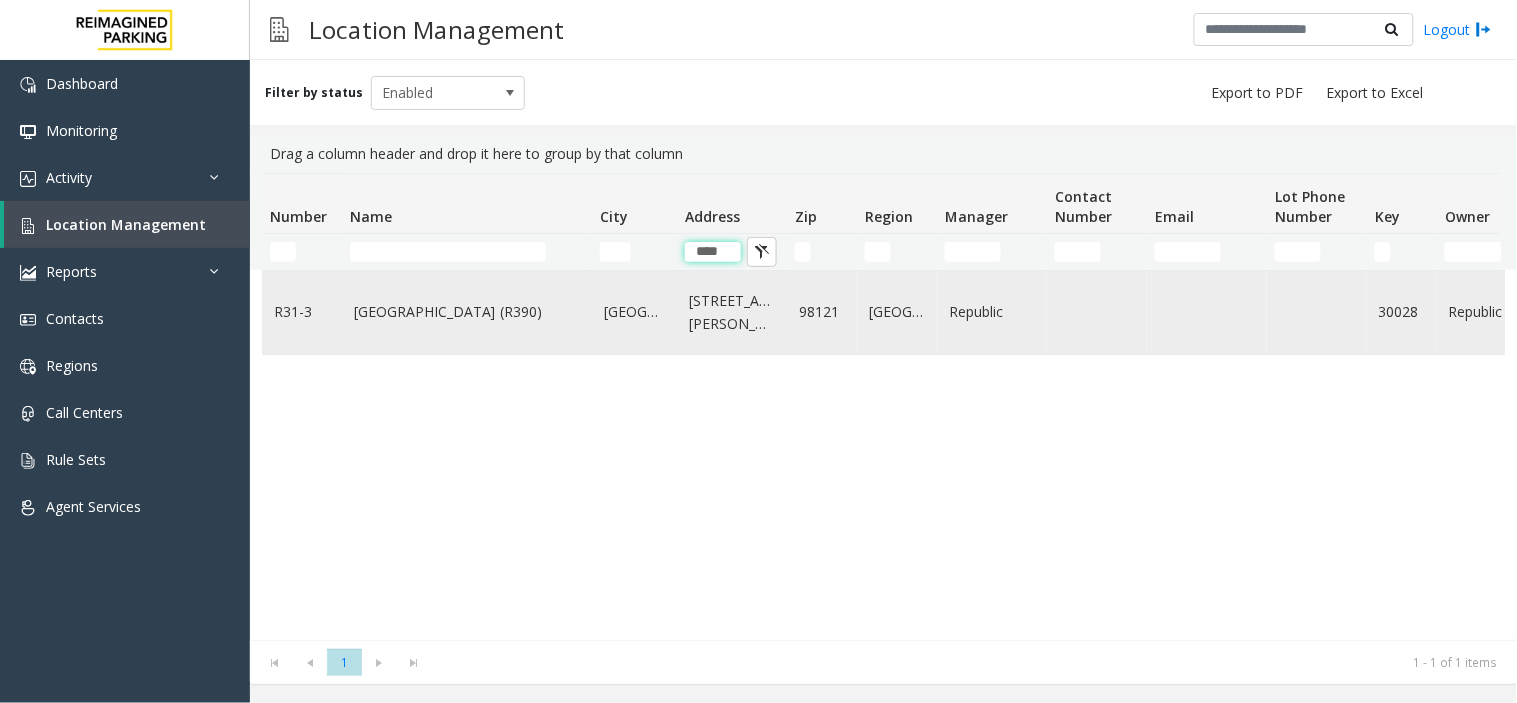 type on "****" 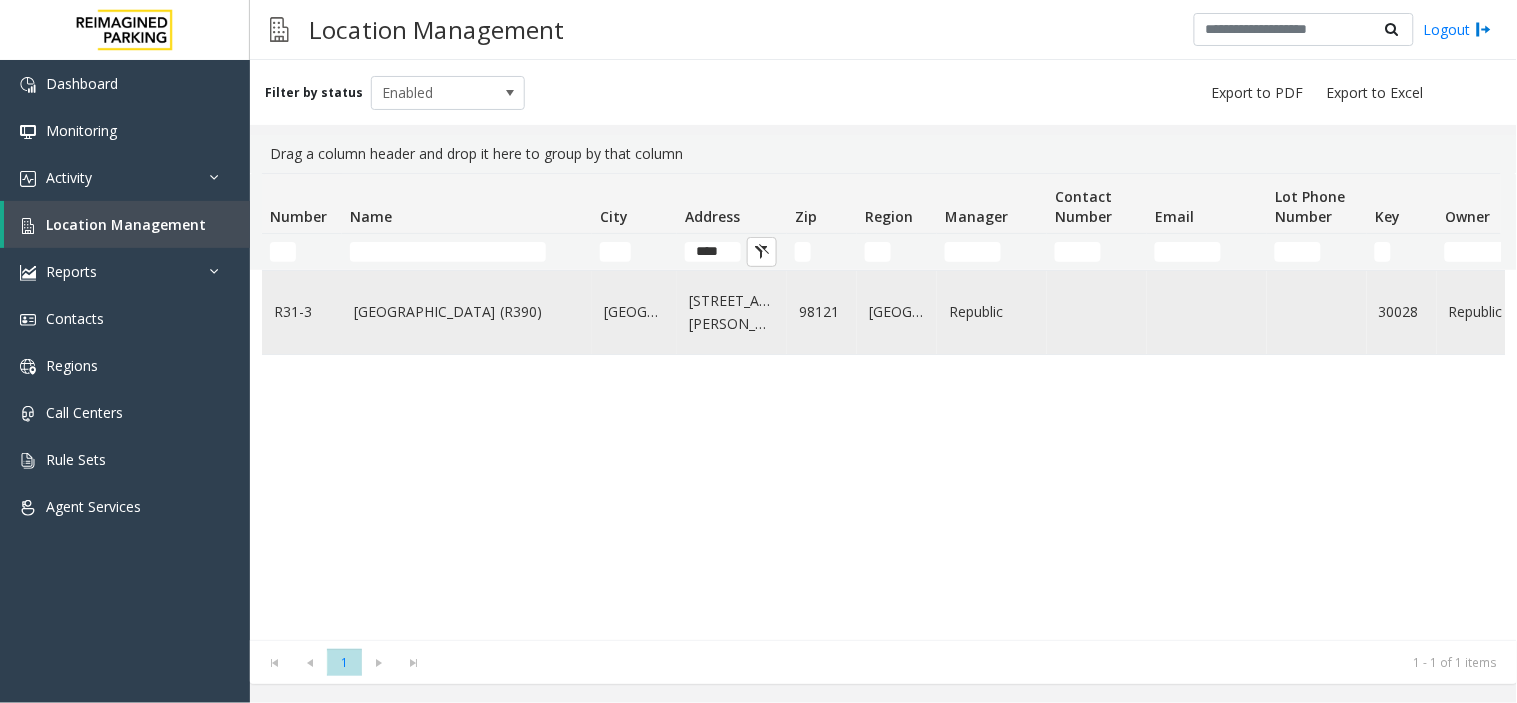 click on "Bell Street Garage (R390)" 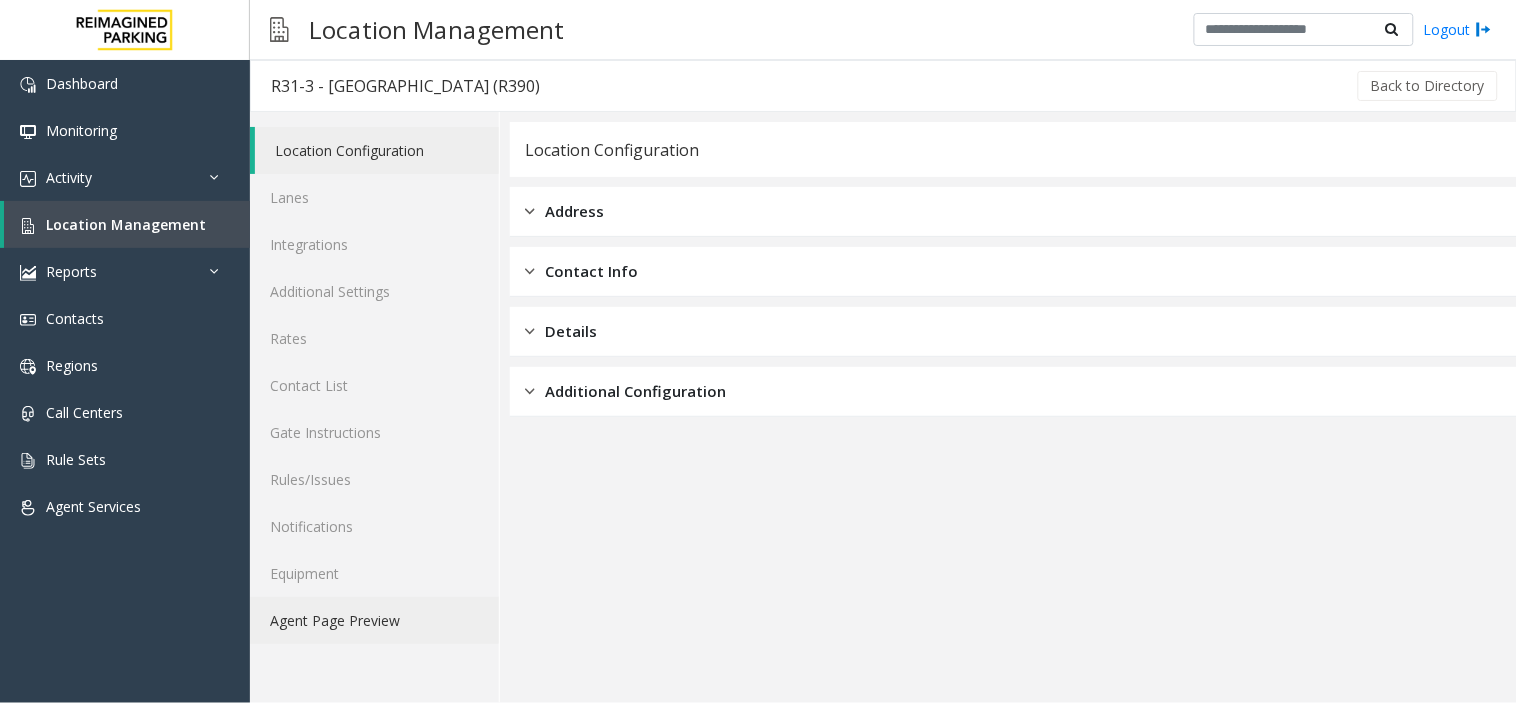 click on "Agent Page Preview" 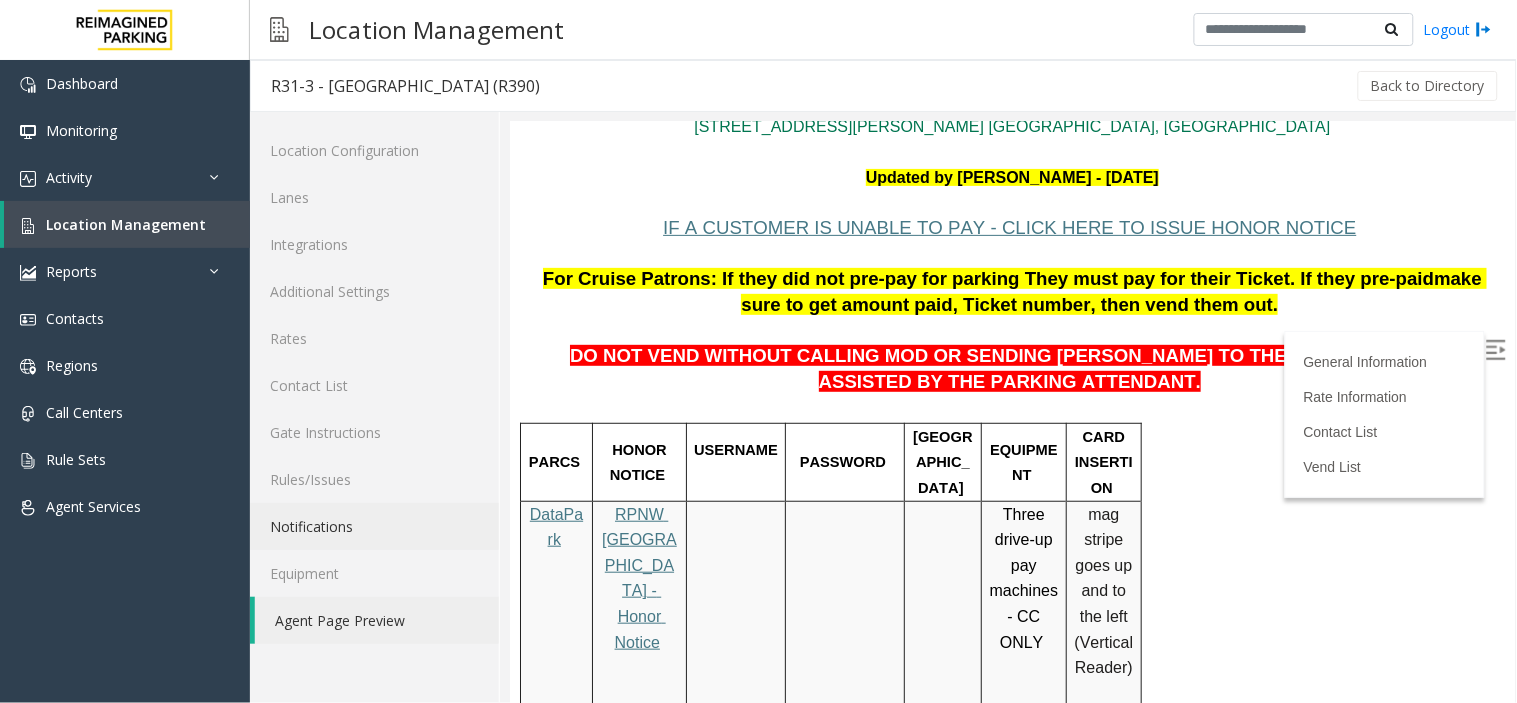 scroll, scrollTop: 111, scrollLeft: 0, axis: vertical 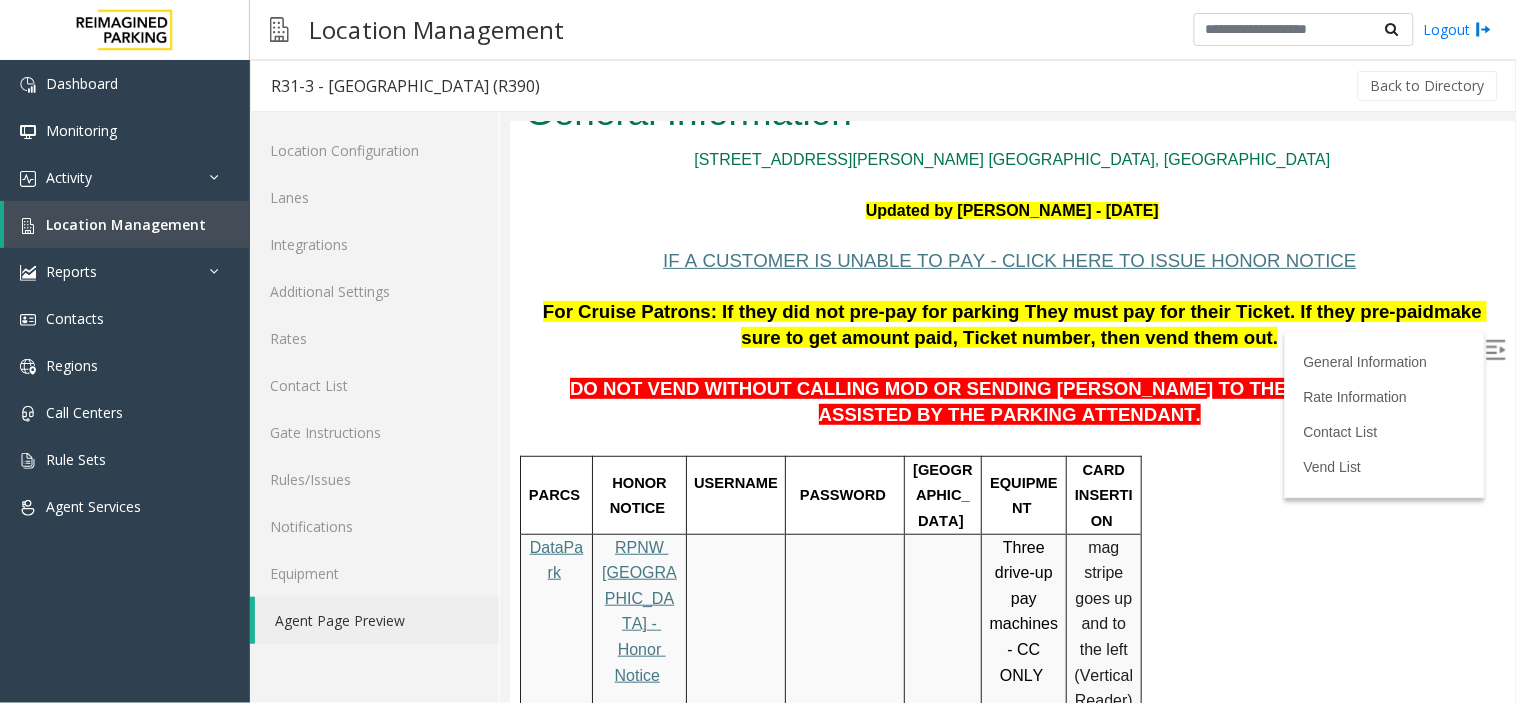 click at bounding box center (1495, 349) 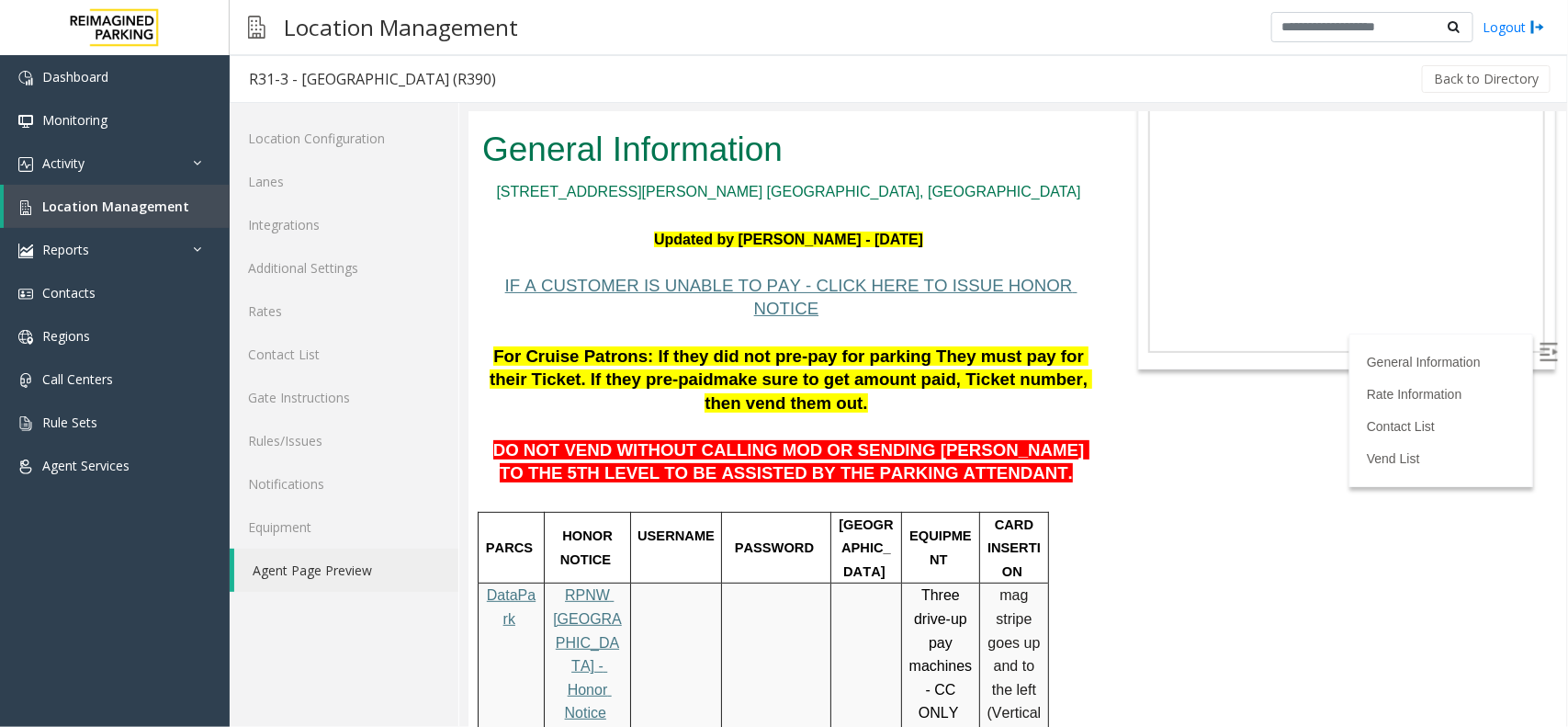 scroll, scrollTop: 0, scrollLeft: 0, axis: both 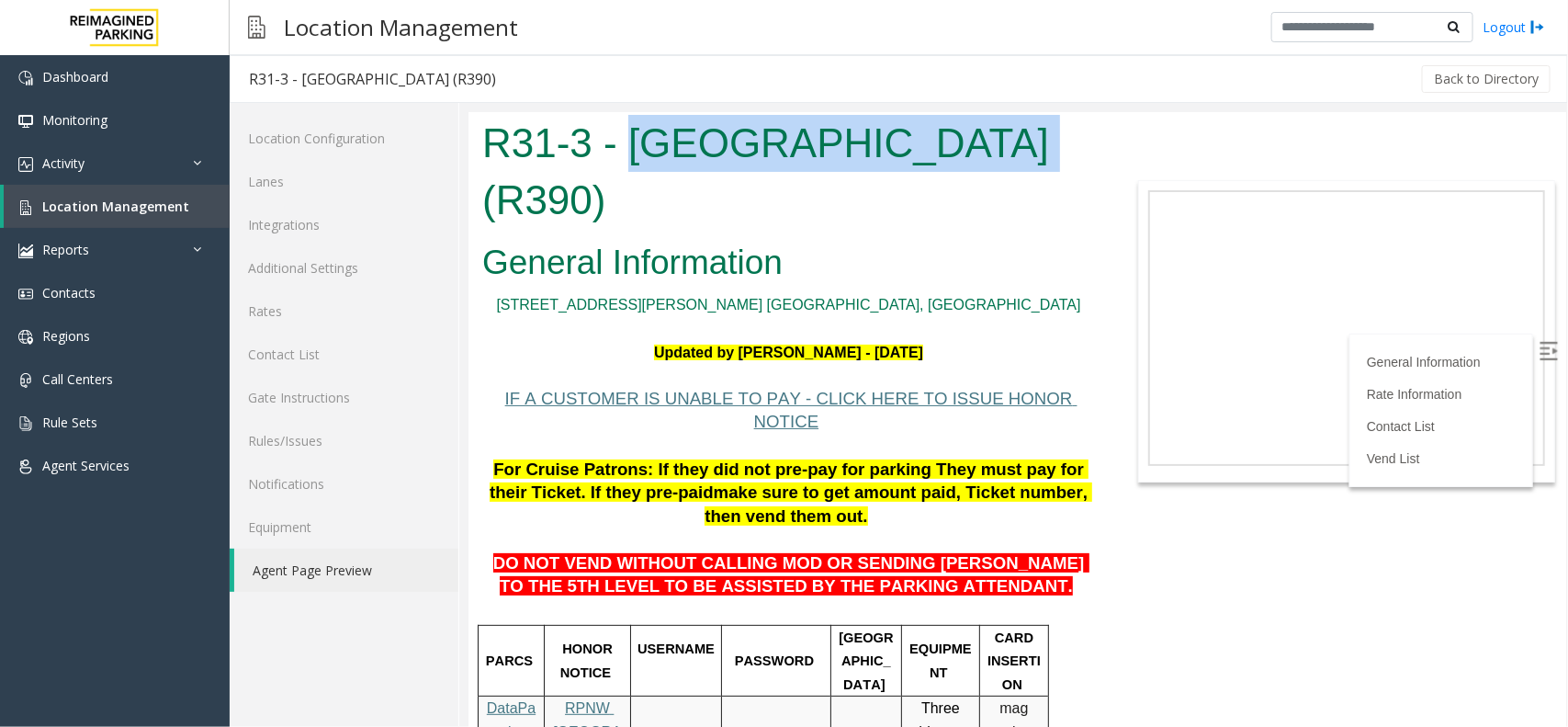 drag, startPoint x: 626, startPoint y: 137, endPoint x: 951, endPoint y: 150, distance: 325.2599 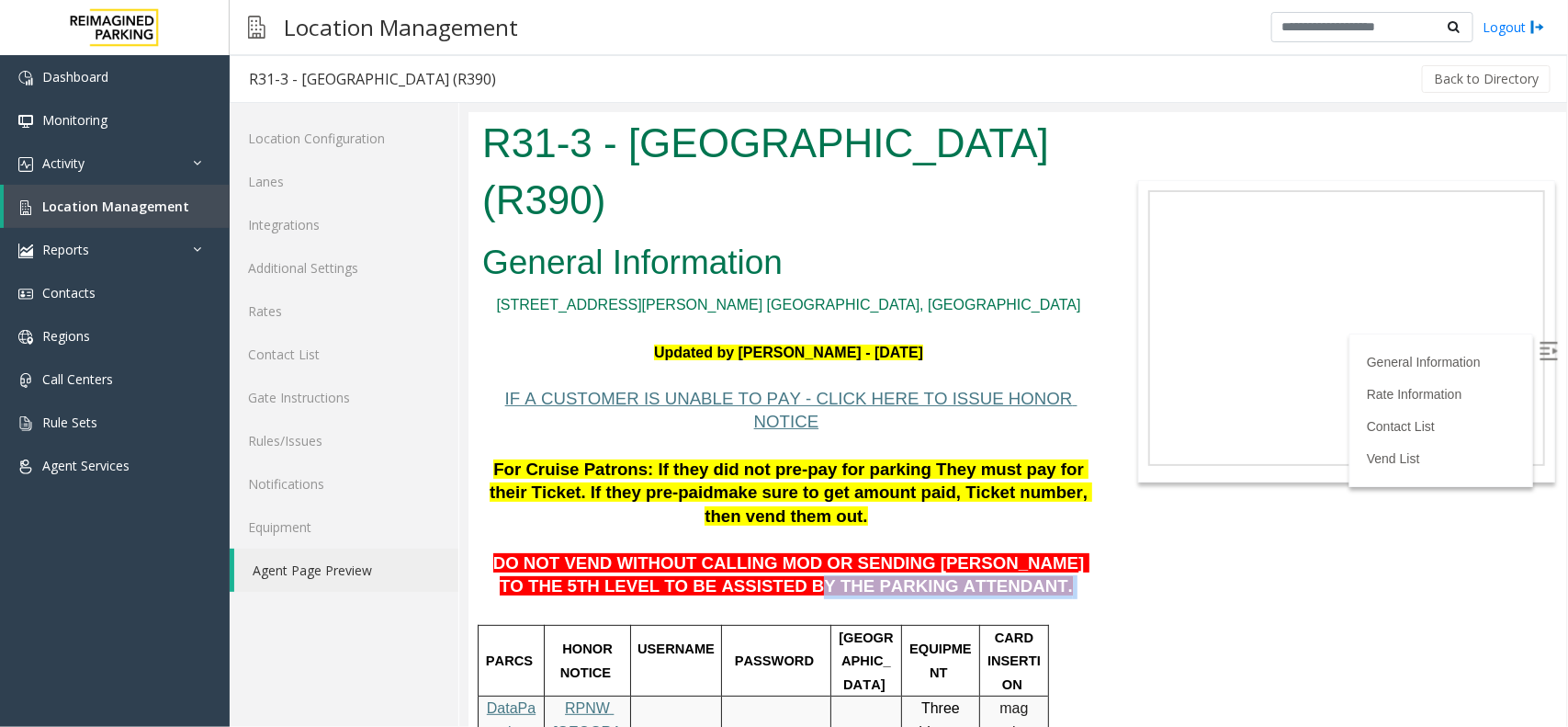 drag, startPoint x: 783, startPoint y: 545, endPoint x: 938, endPoint y: 545, distance: 155 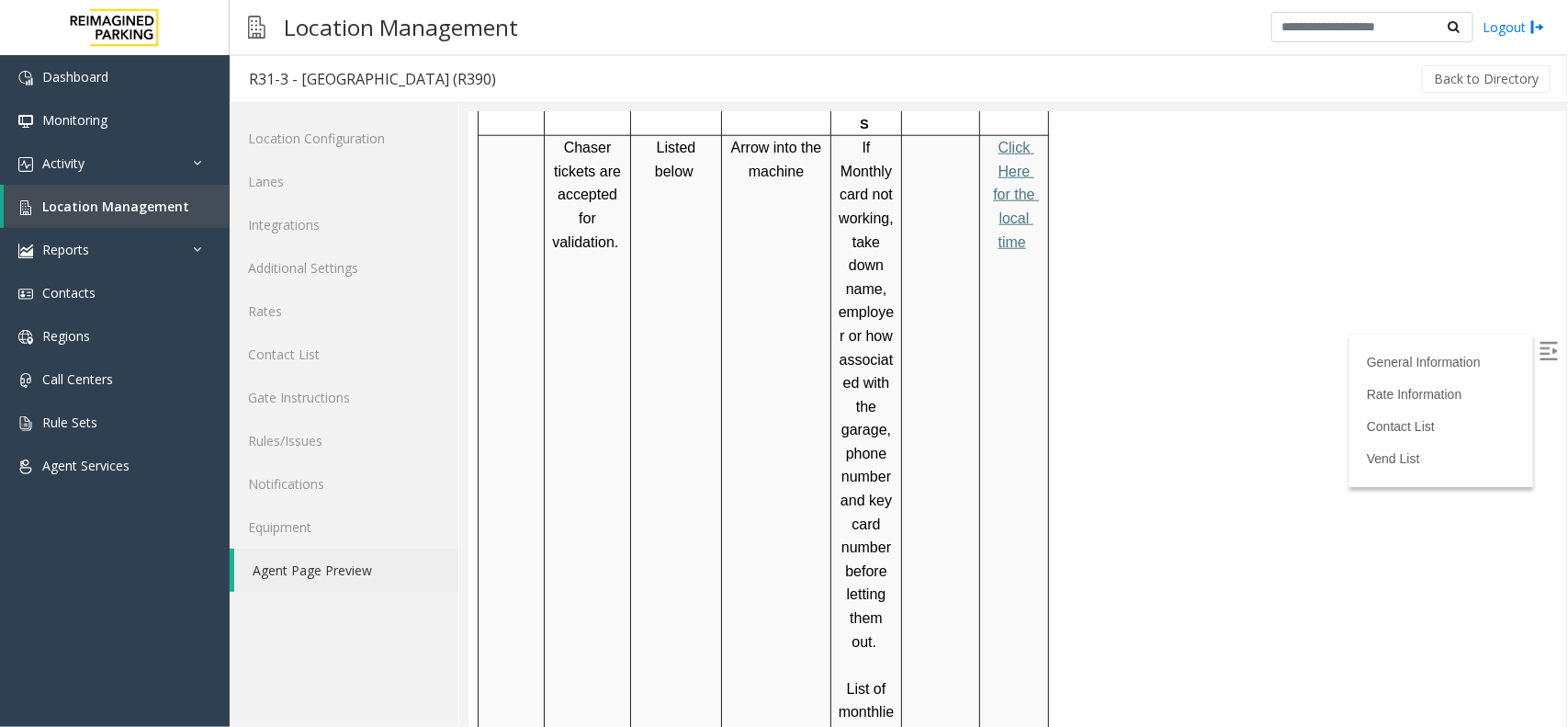 scroll, scrollTop: 804, scrollLeft: 0, axis: vertical 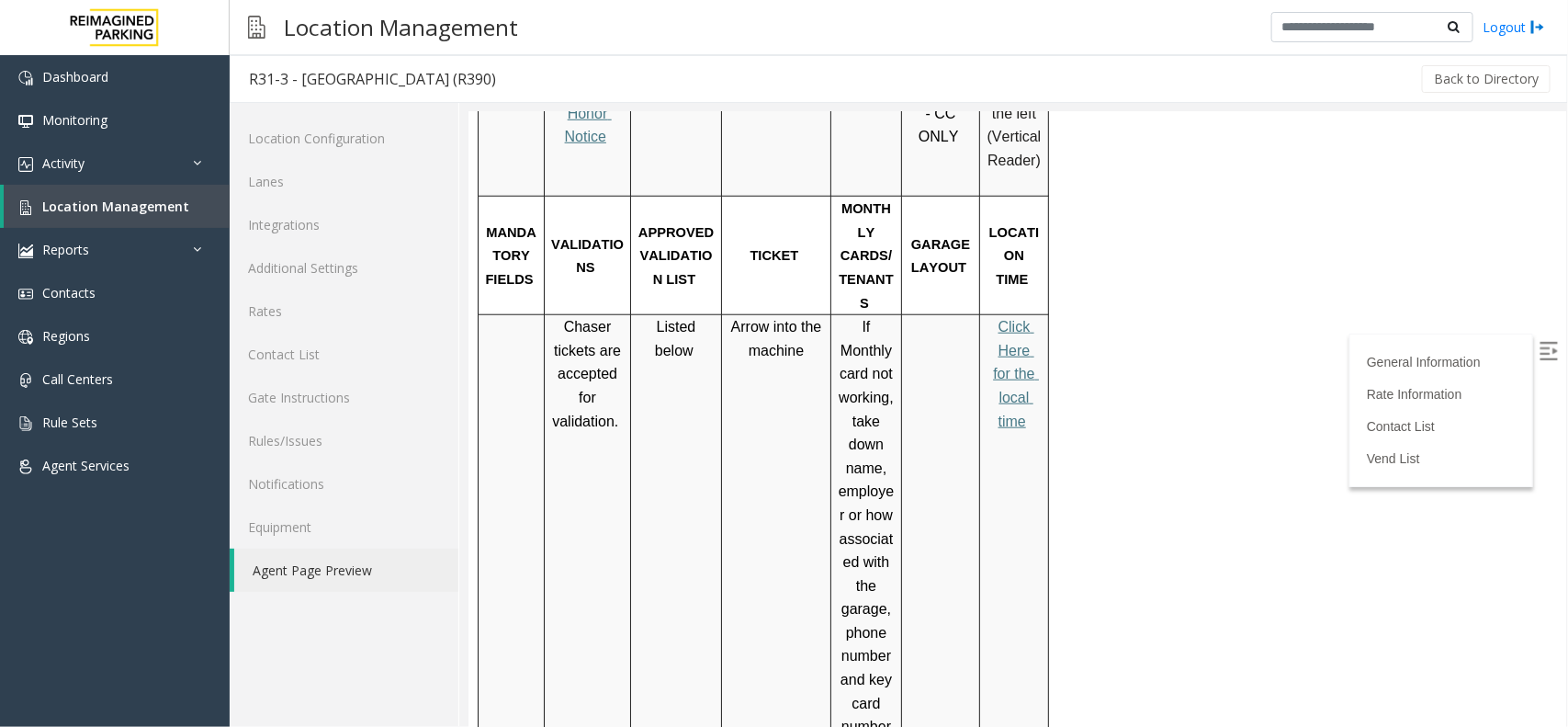 click on "Click Here for the local time" at bounding box center (1015, 372) 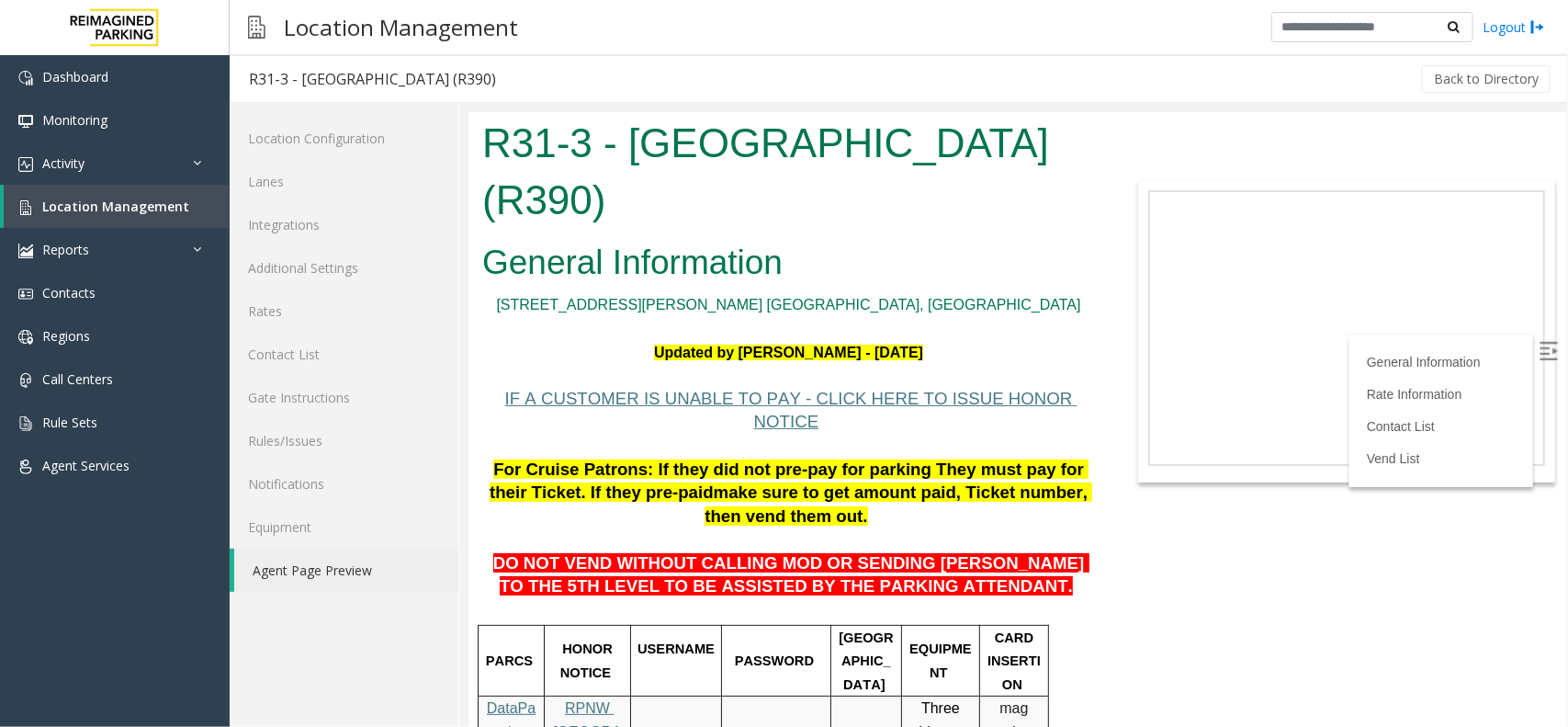 scroll, scrollTop: 0, scrollLeft: 0, axis: both 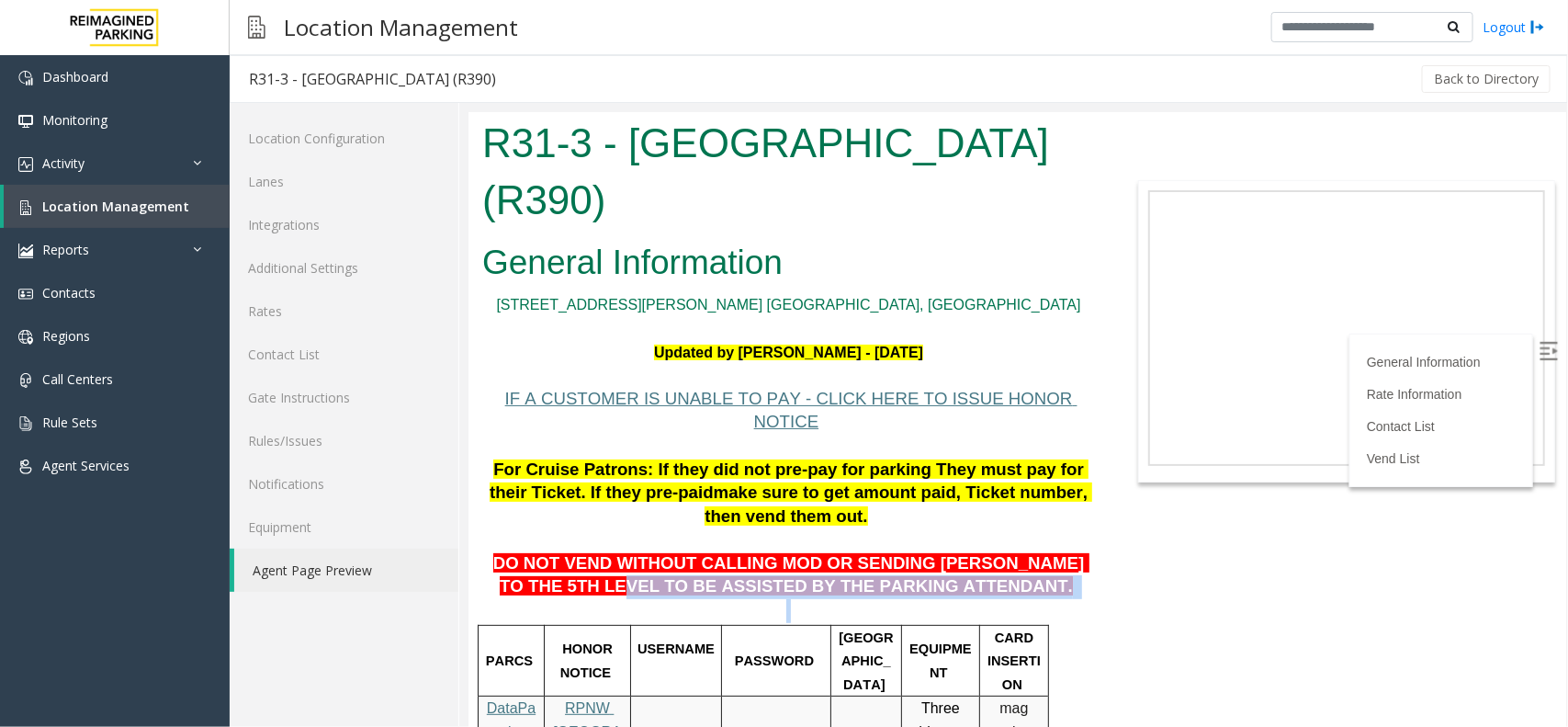 drag, startPoint x: 628, startPoint y: 537, endPoint x: 913, endPoint y: 553, distance: 285.44877 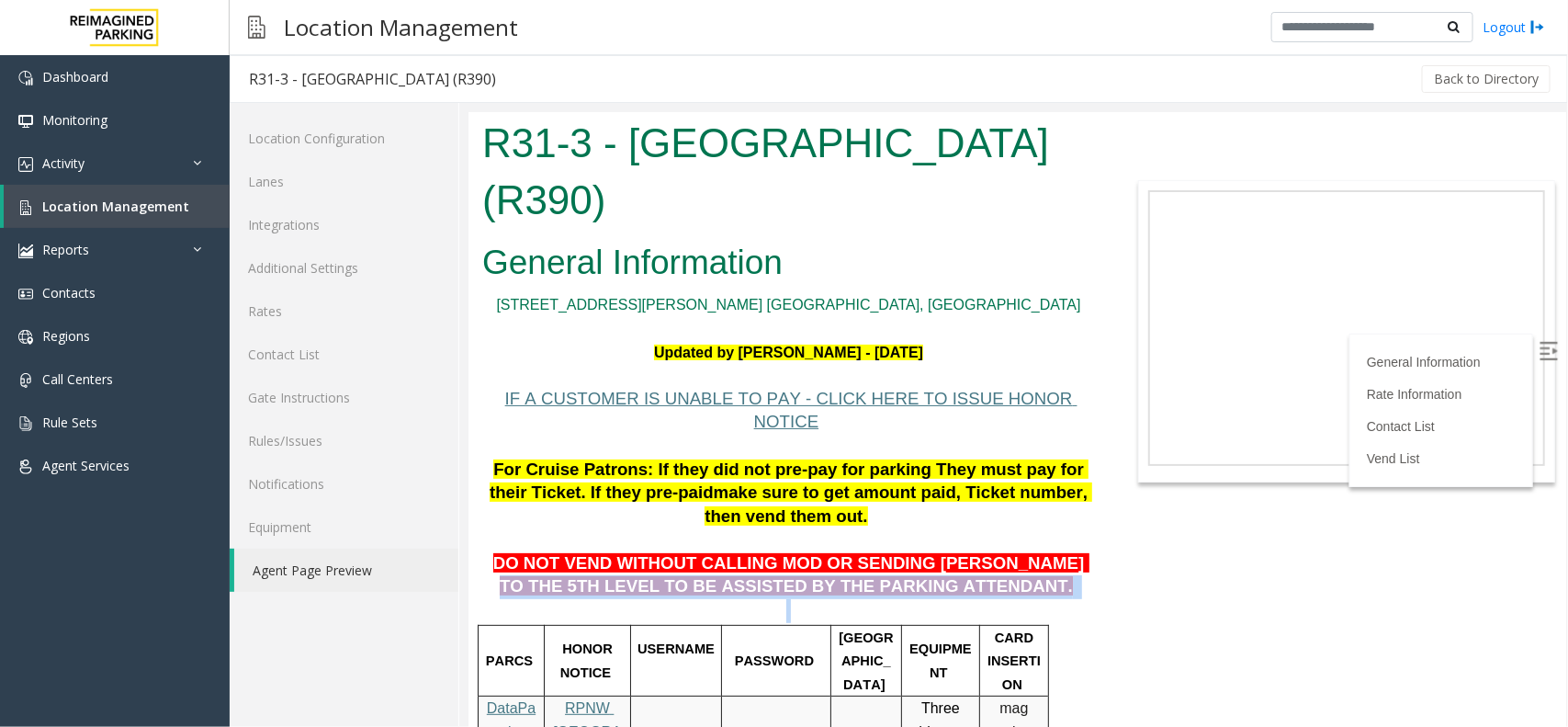 drag, startPoint x: 985, startPoint y: 521, endPoint x: 908, endPoint y: 559, distance: 85.866175 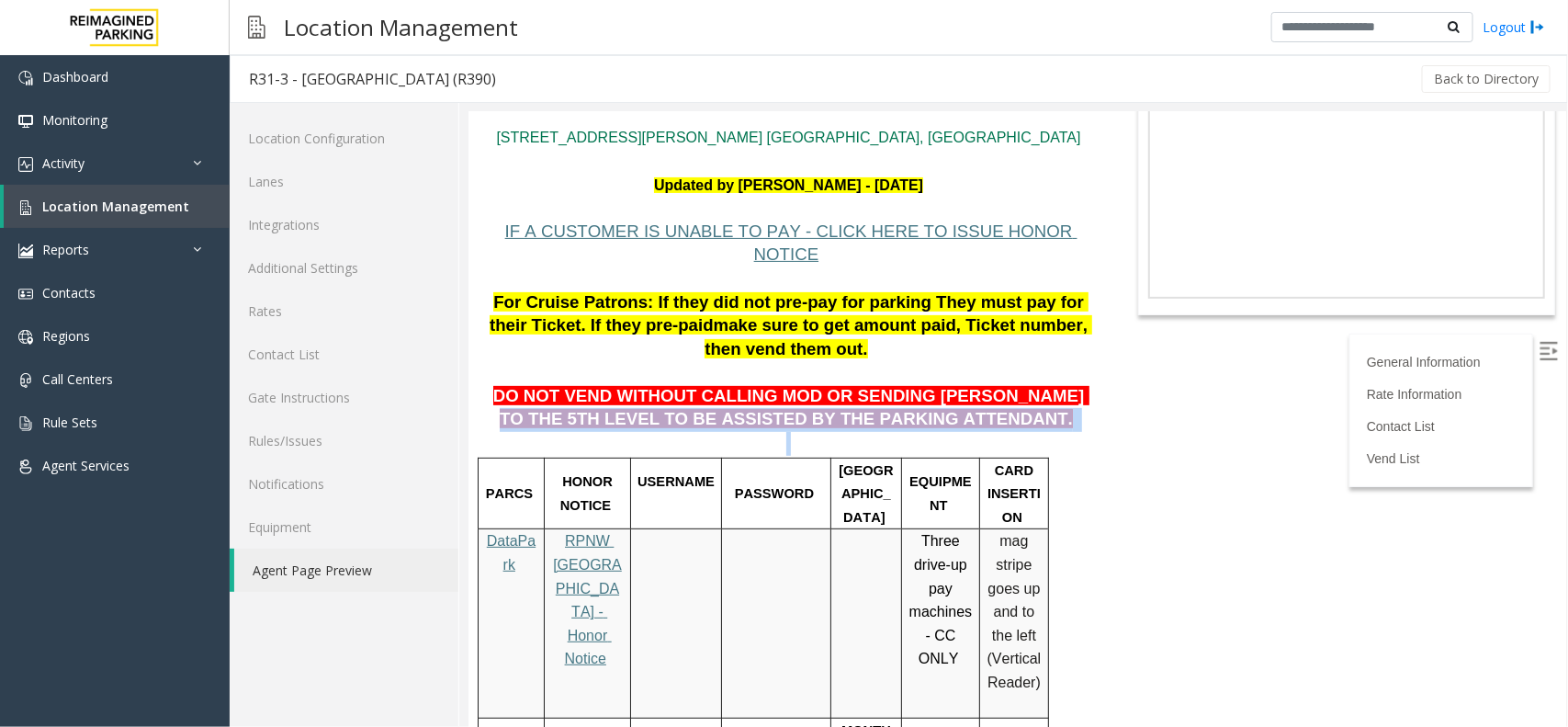 scroll, scrollTop: 230, scrollLeft: 0, axis: vertical 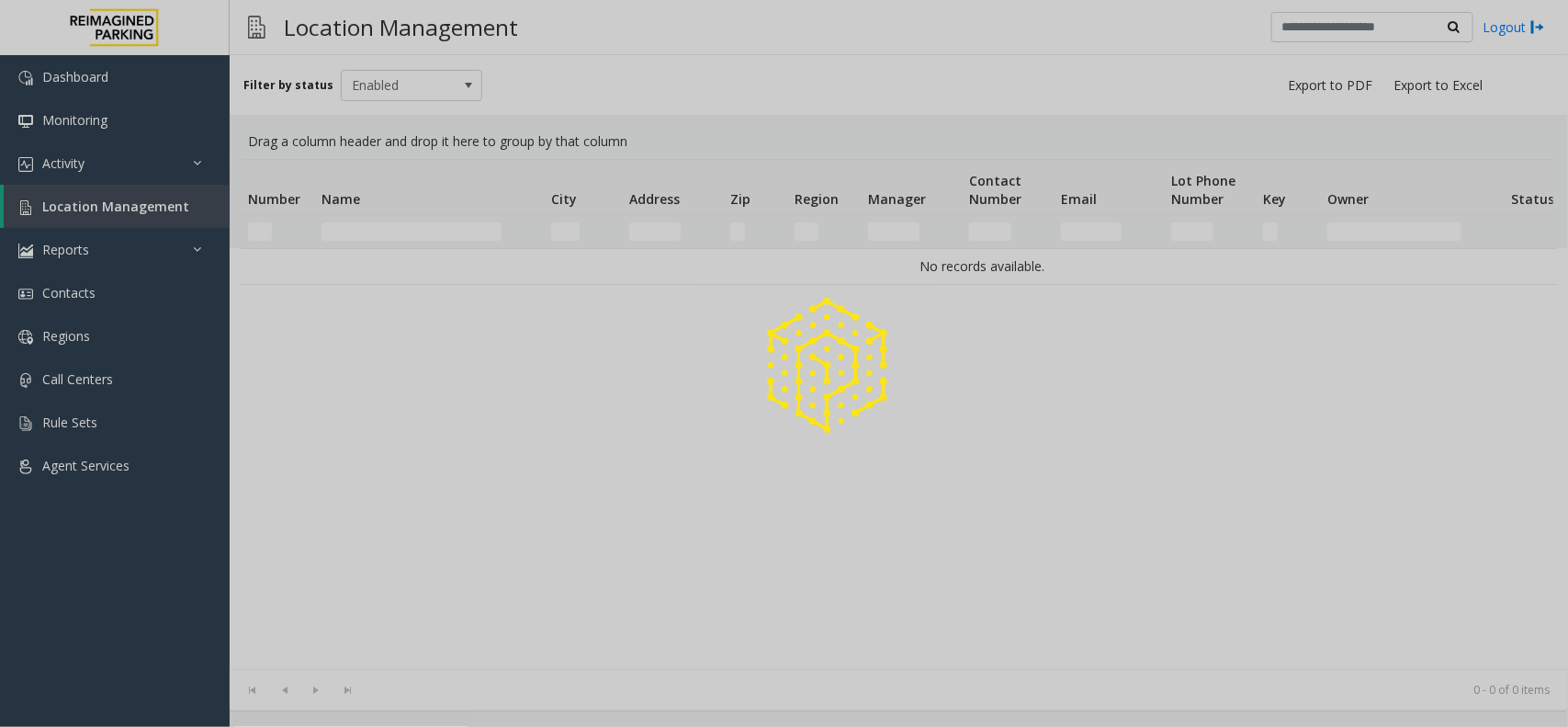 click 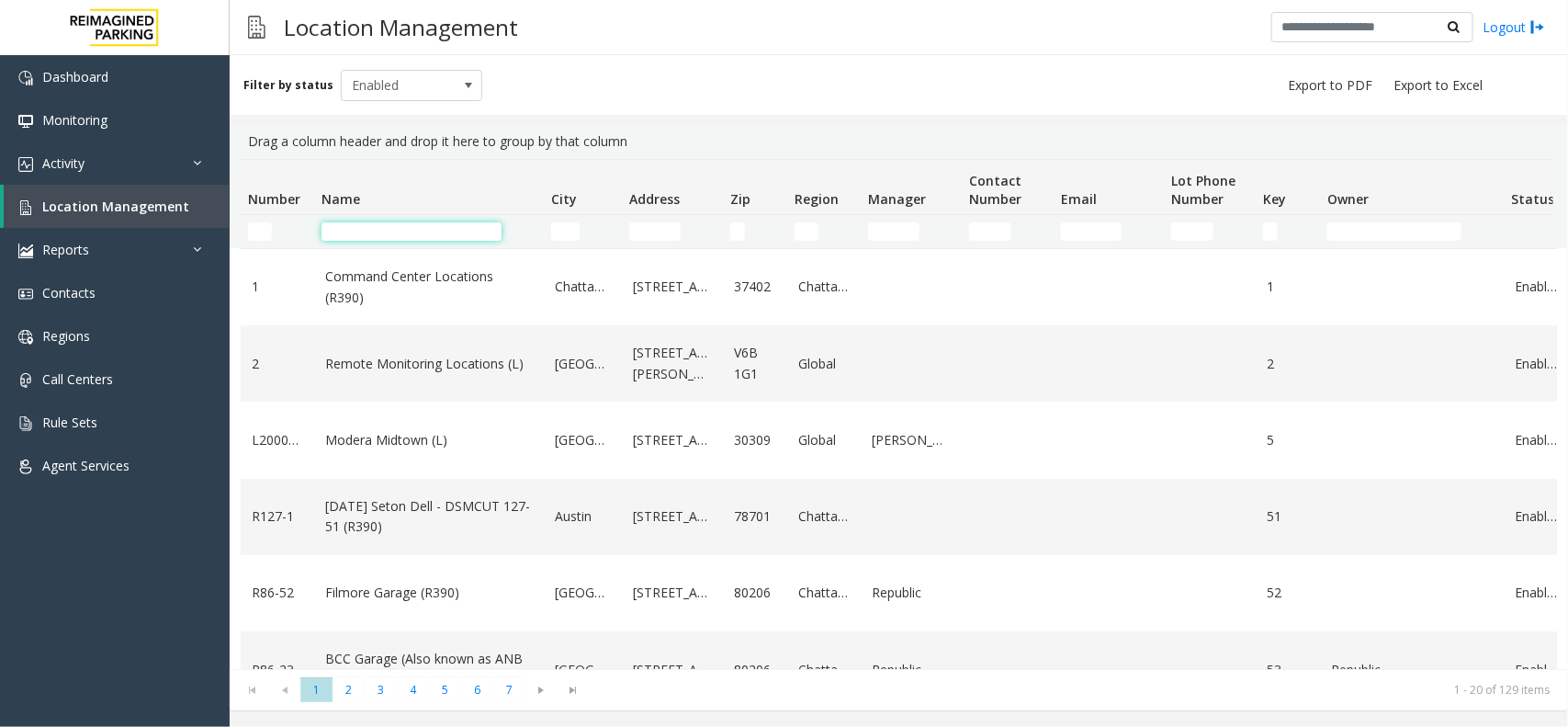 click 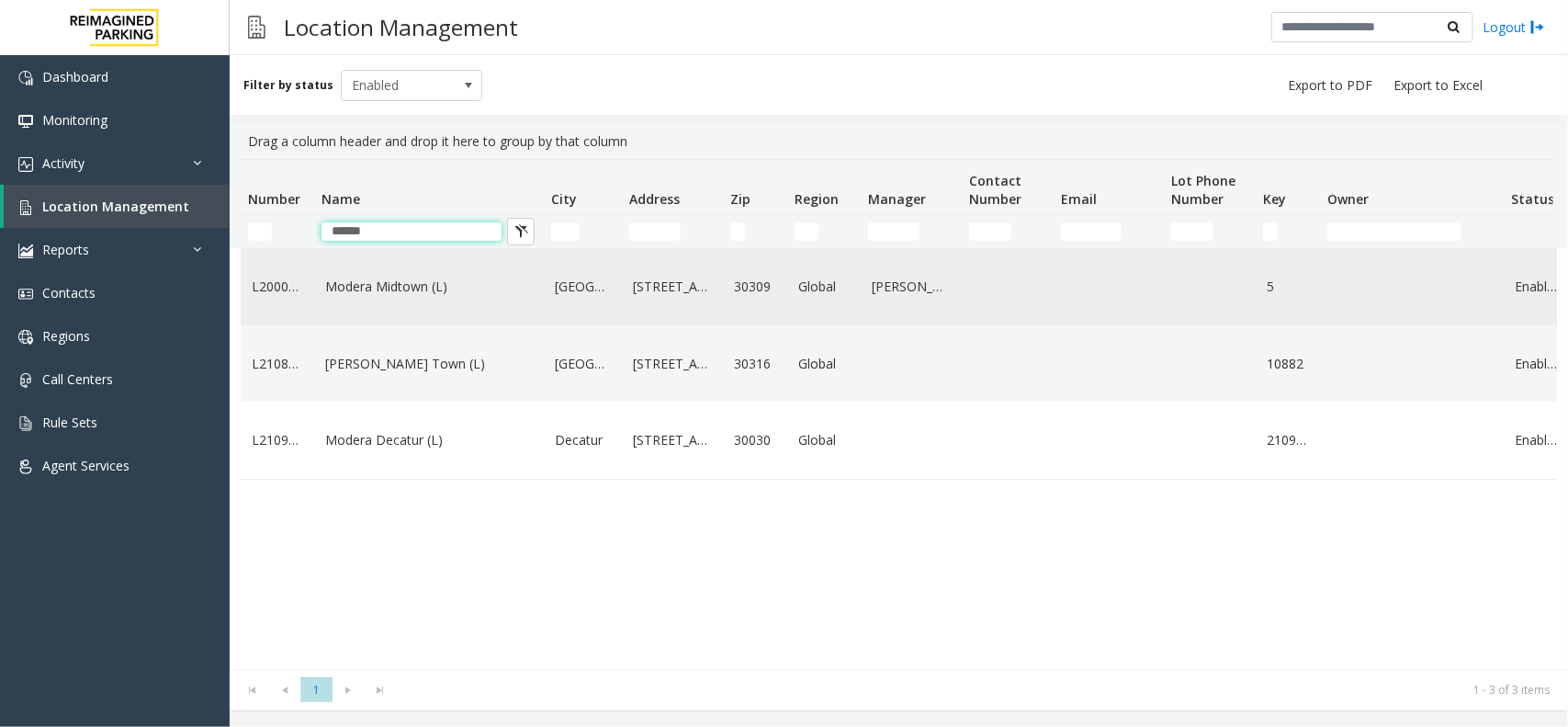 type on "******" 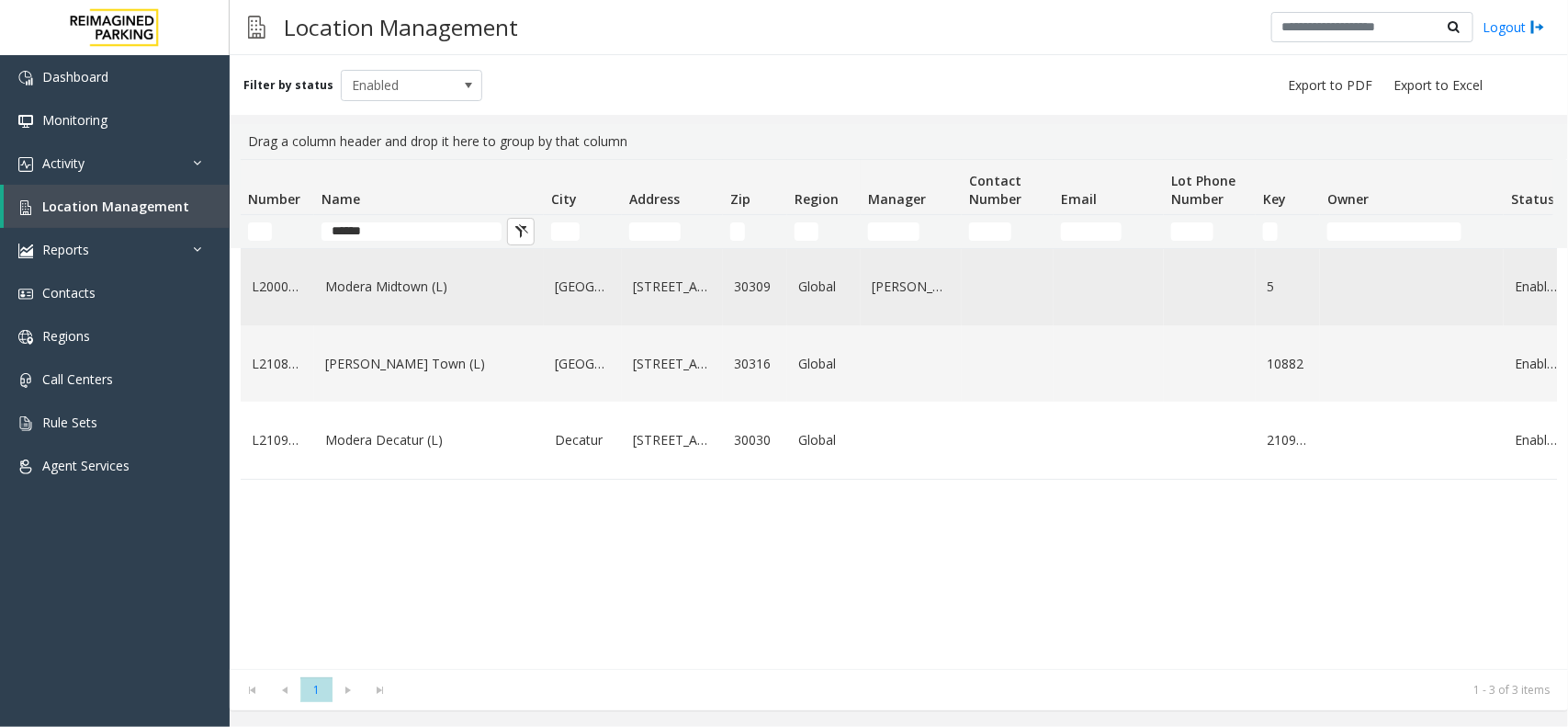 click on "Modera Midtown	(L)" 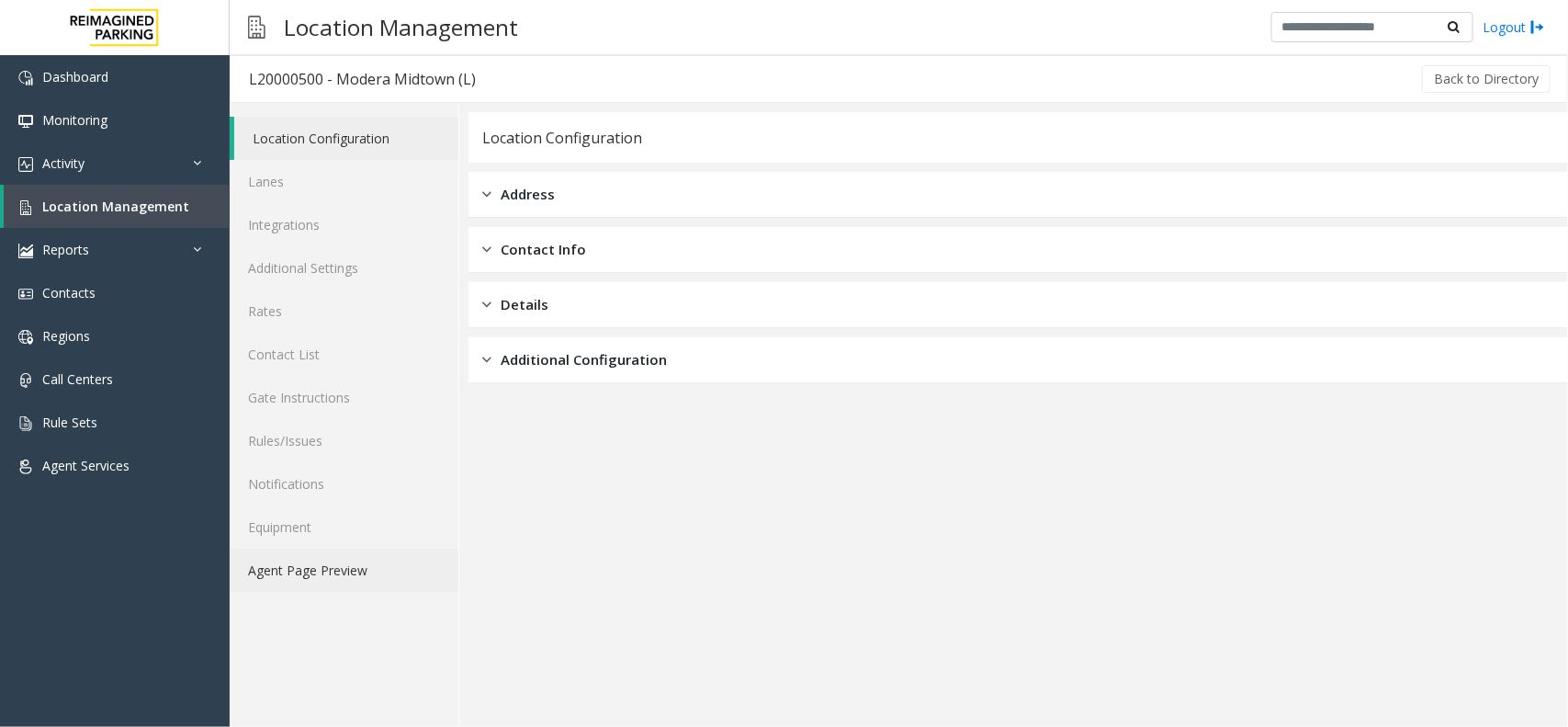 click on "Agent Page Preview" 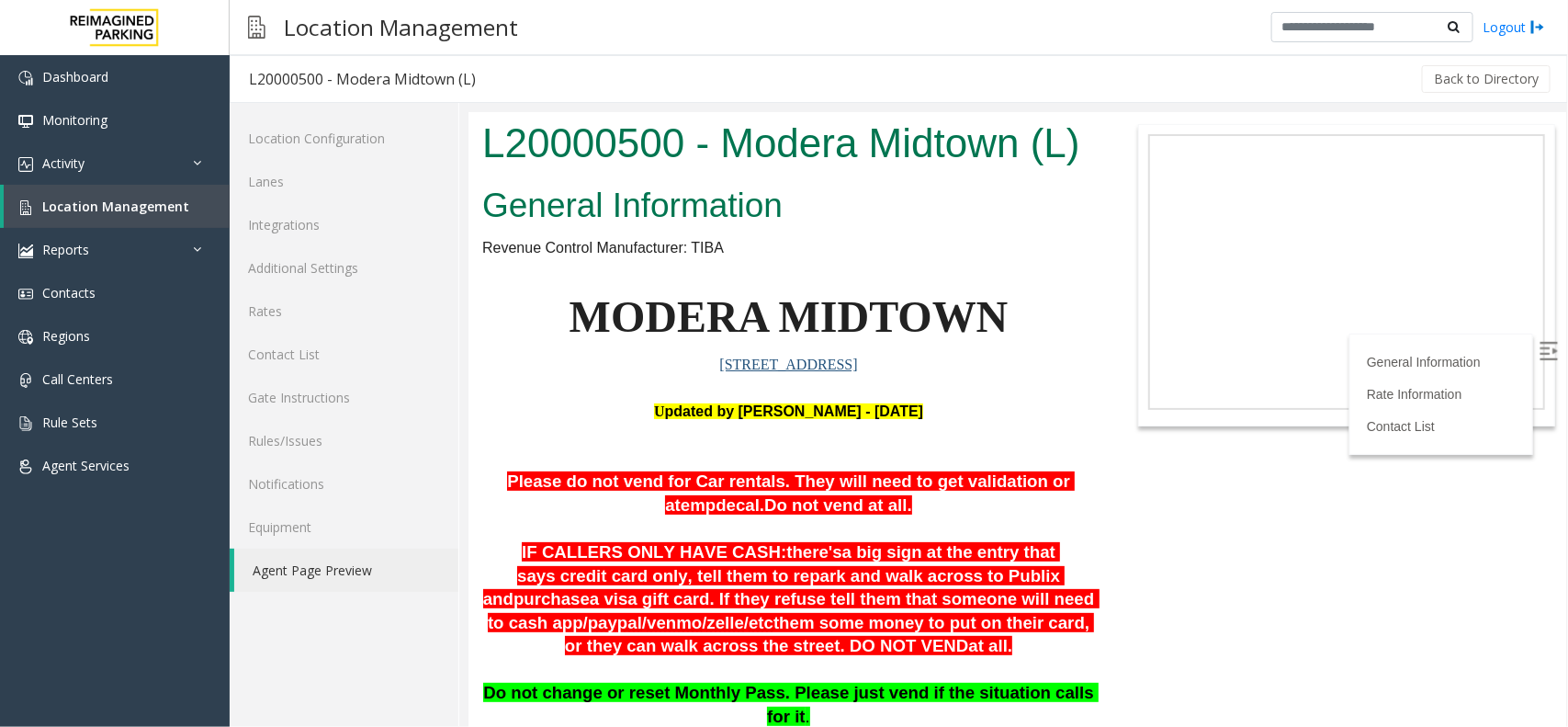 scroll, scrollTop: 1007, scrollLeft: 0, axis: vertical 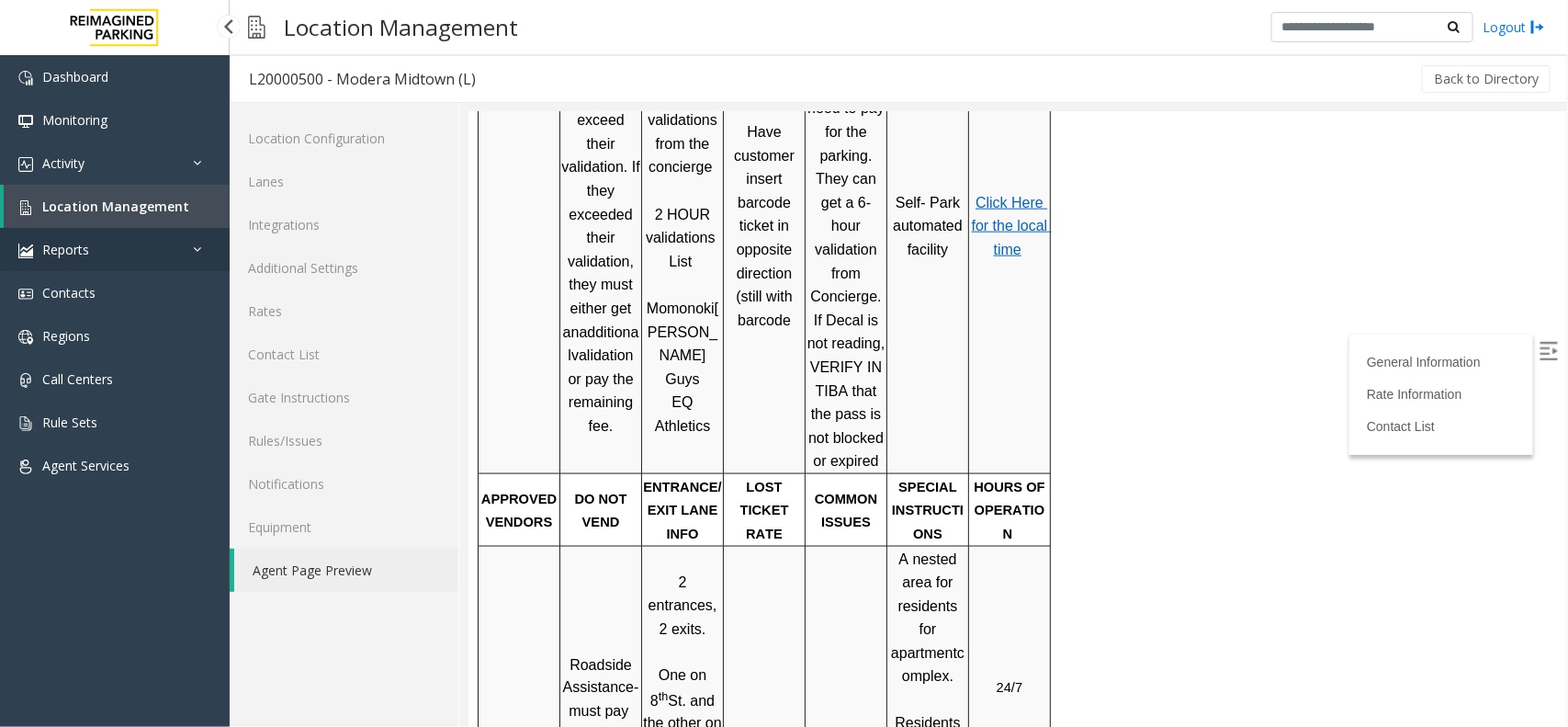 click on "Reports" at bounding box center (115, 249) 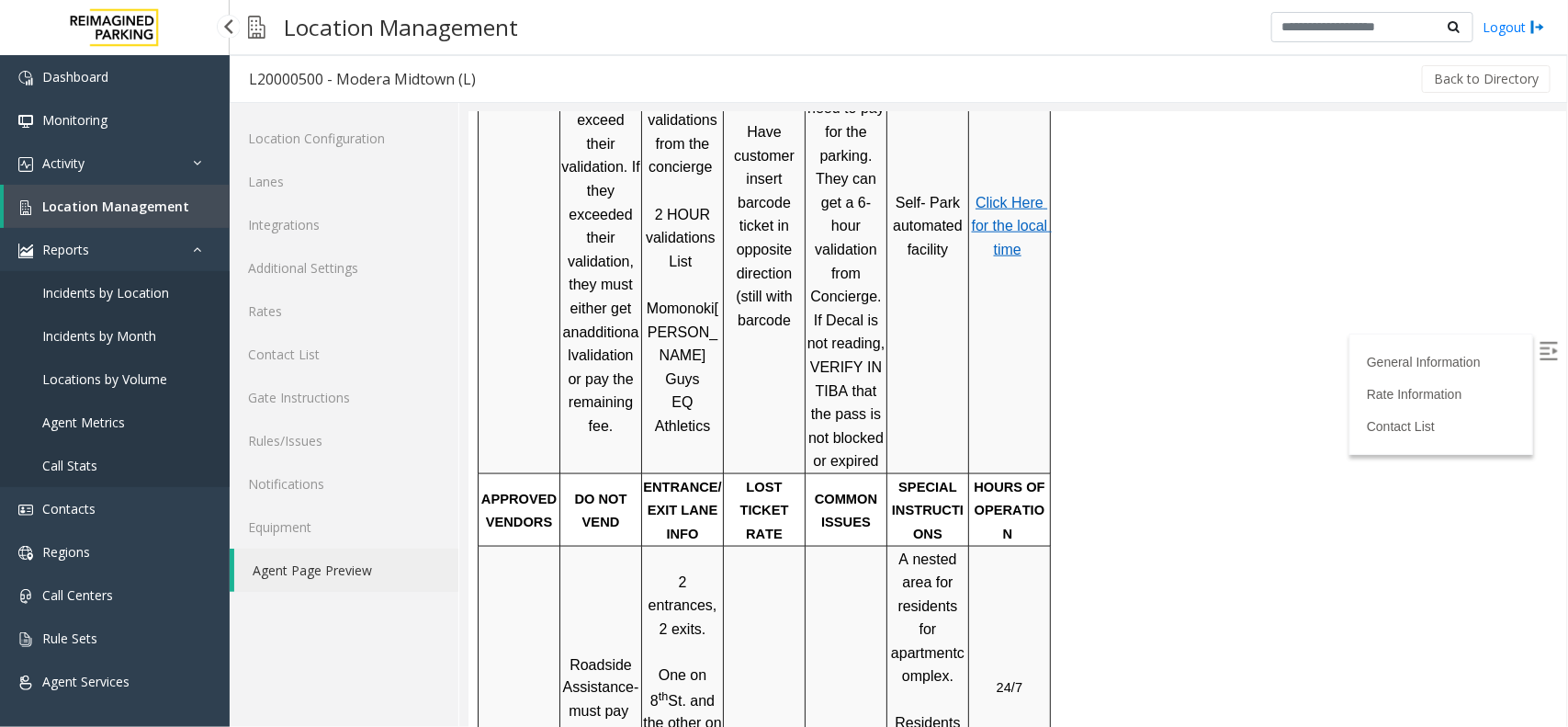 click on "Location Management" at bounding box center (116, 206) 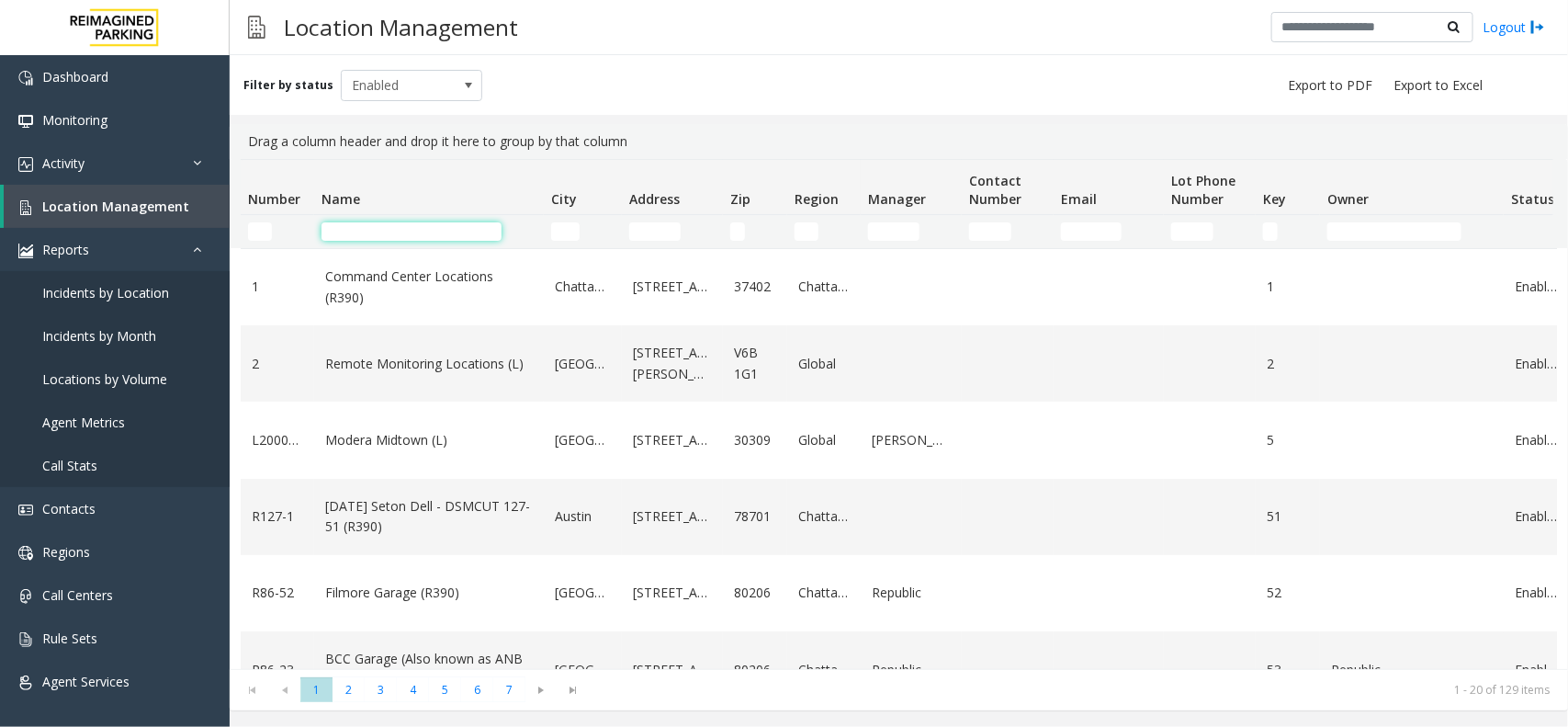 click 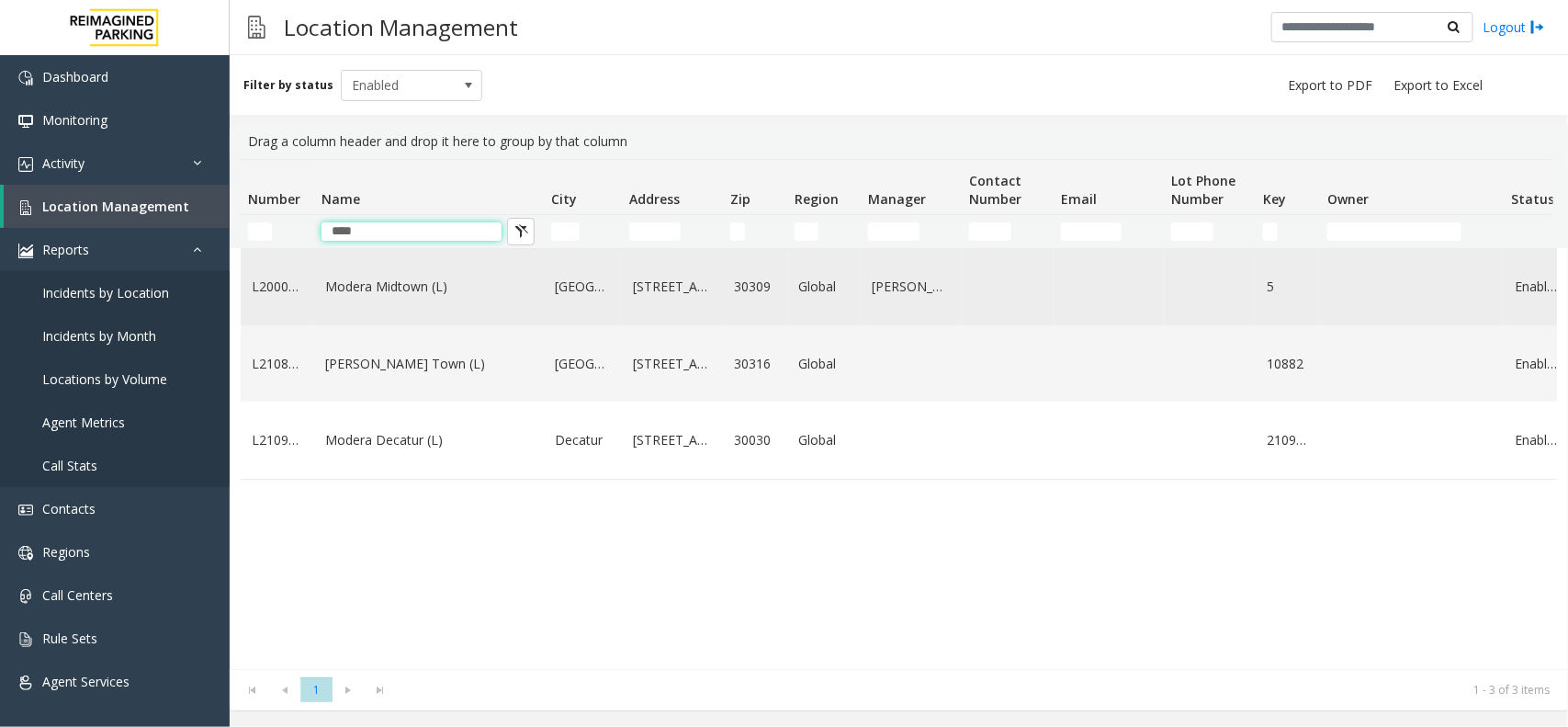 type on "****" 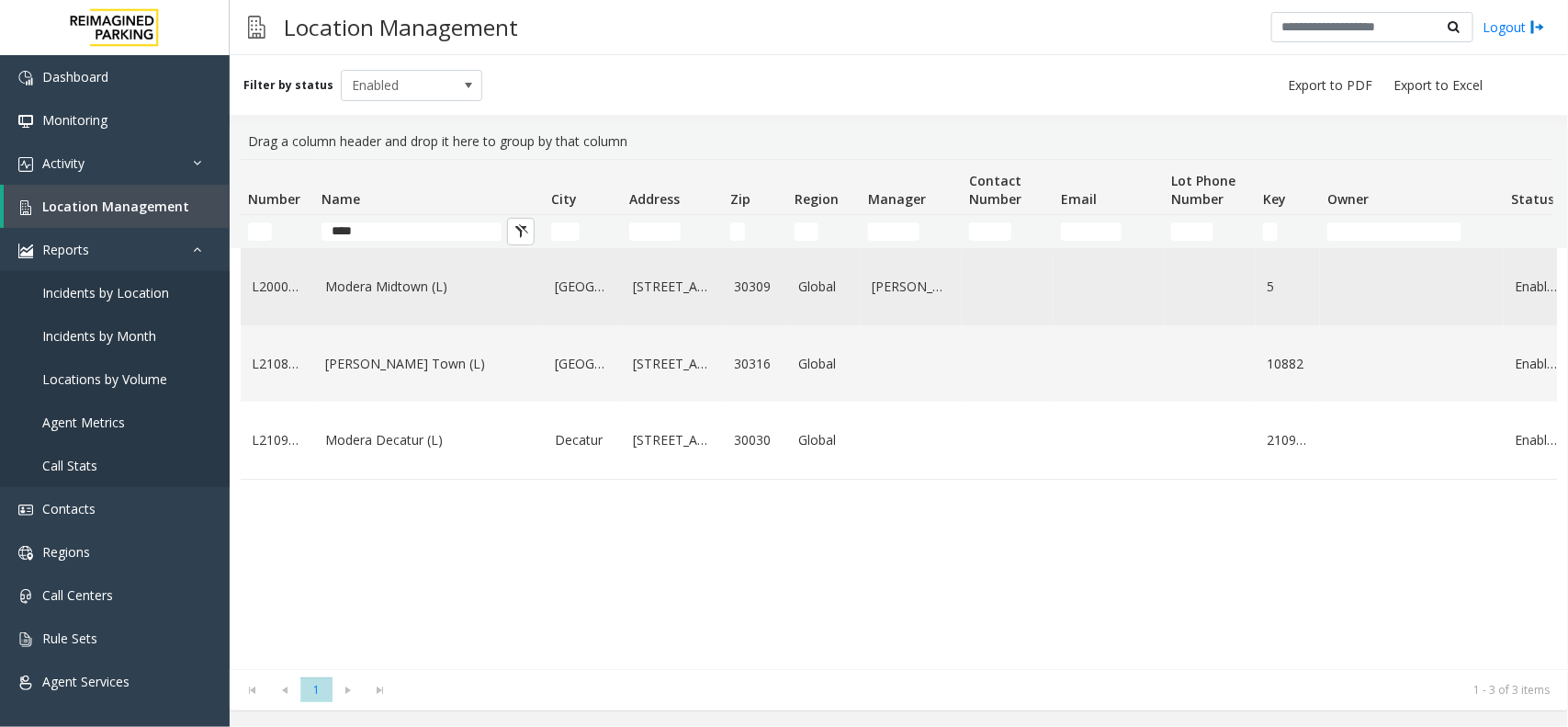 click on "Modera Midtown	(L)" 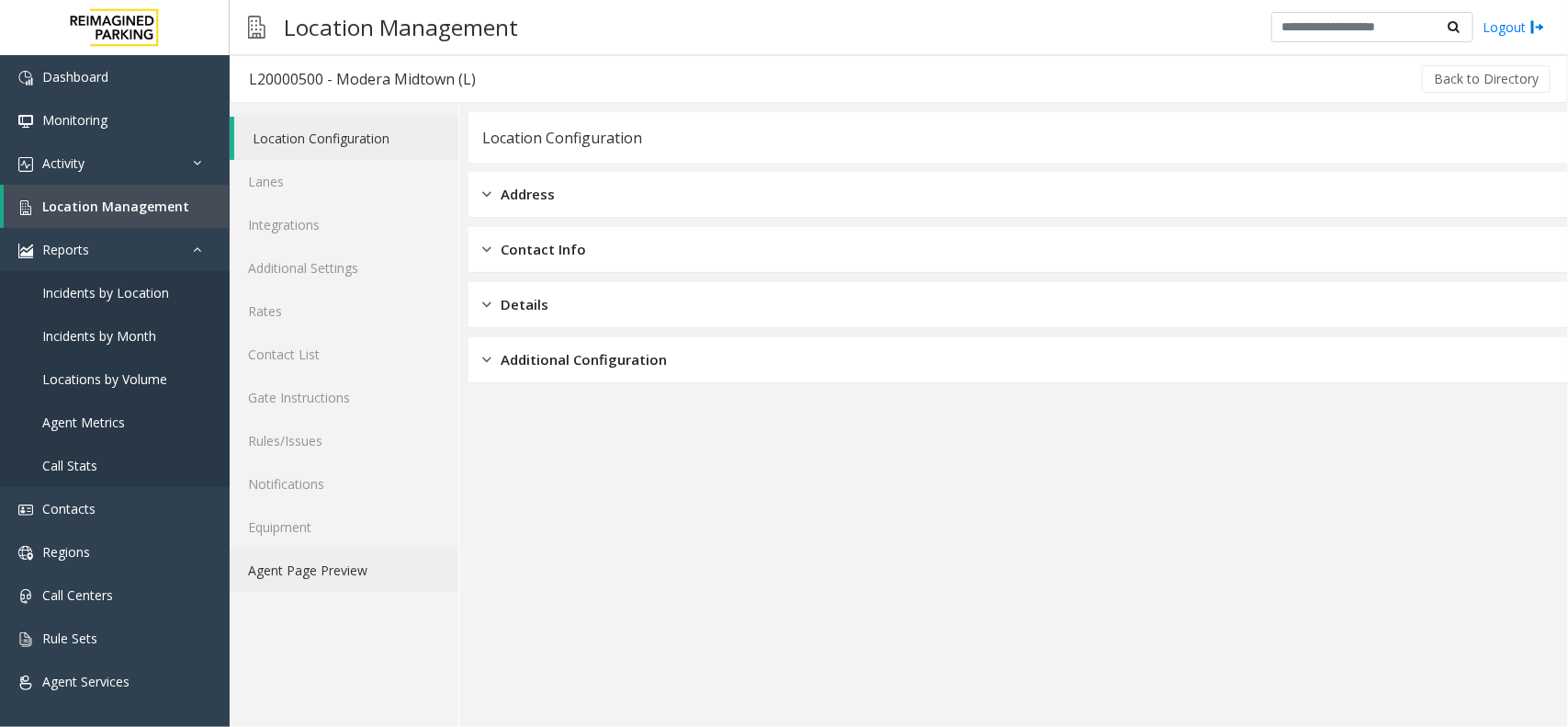 click on "Agent Page Preview" 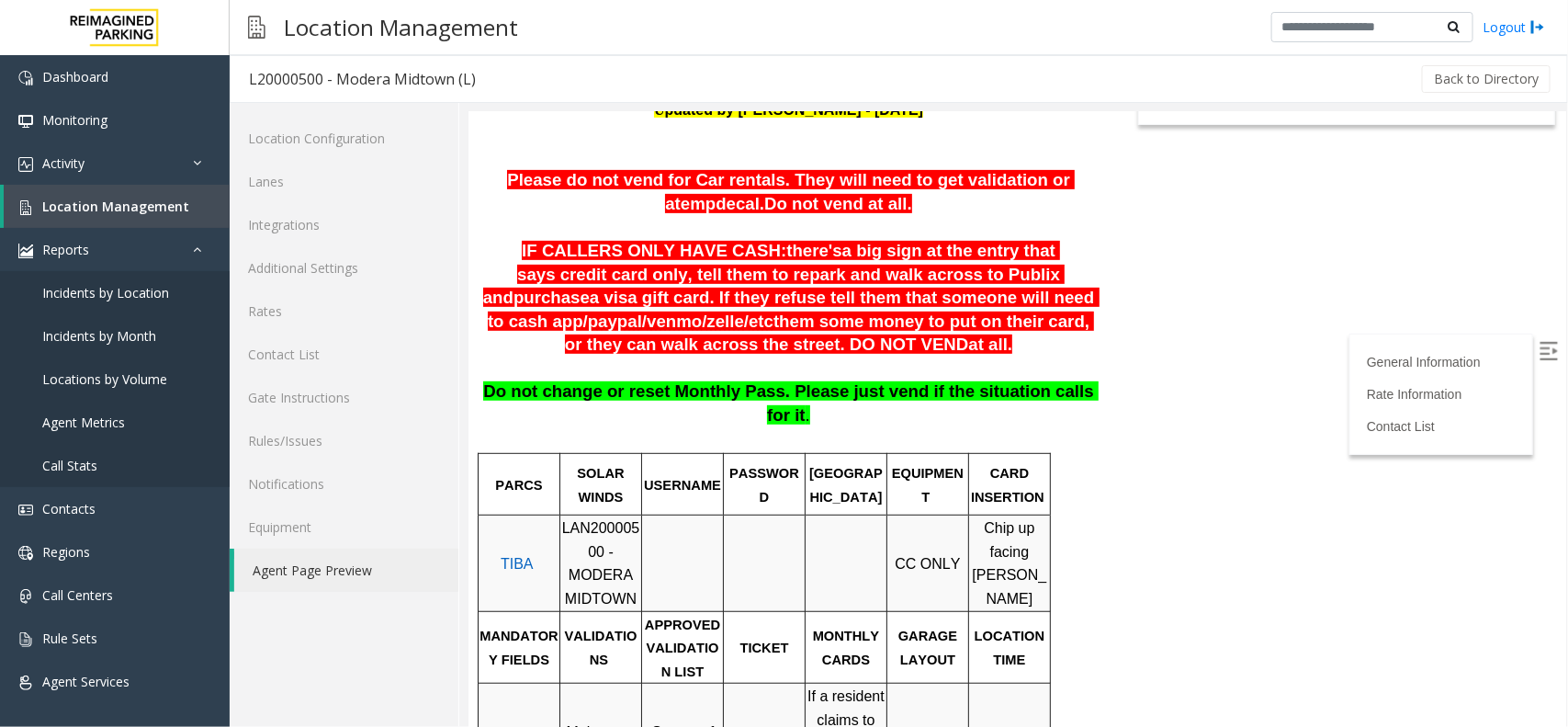 scroll, scrollTop: 345, scrollLeft: 0, axis: vertical 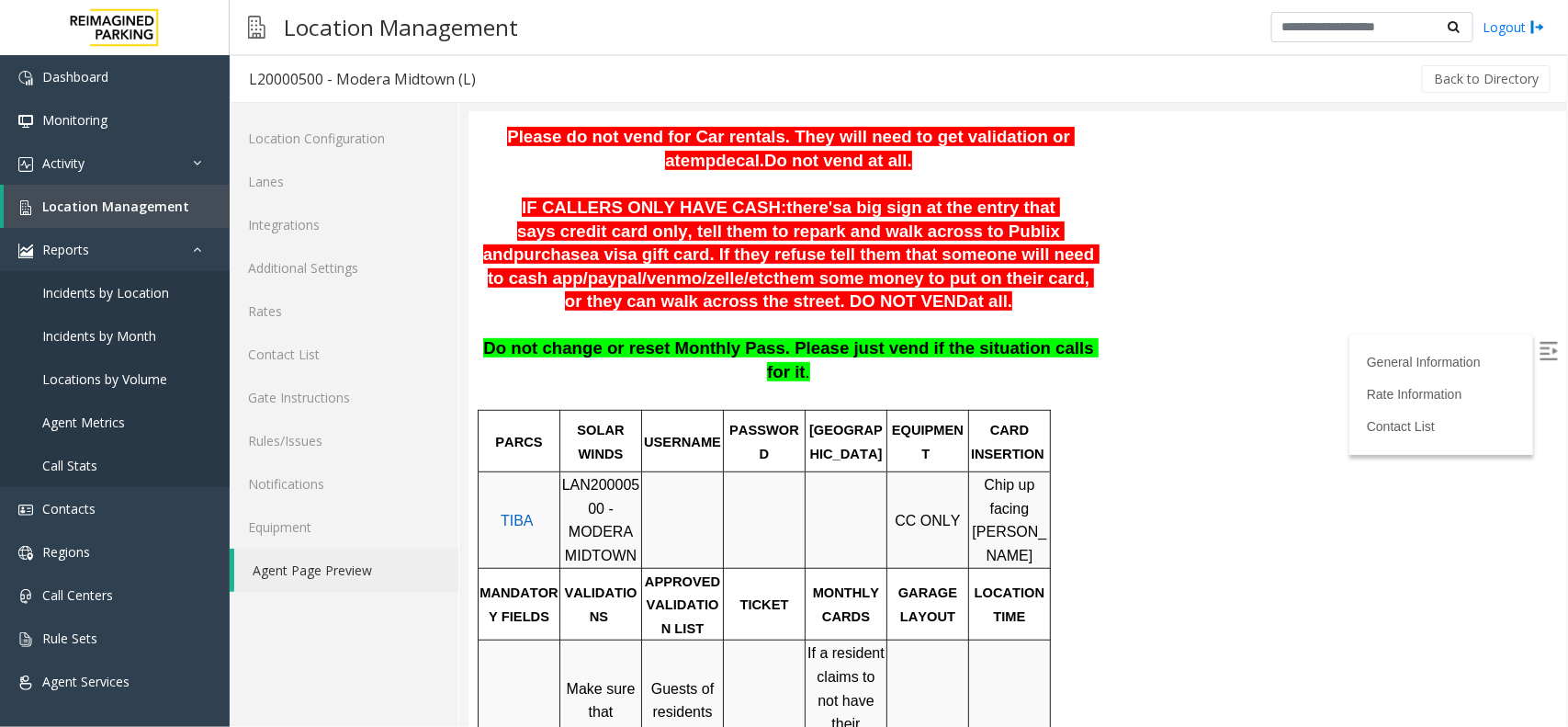 click on "LAN20000500 - MODERA MIDTOWN" at bounding box center (600, 519) 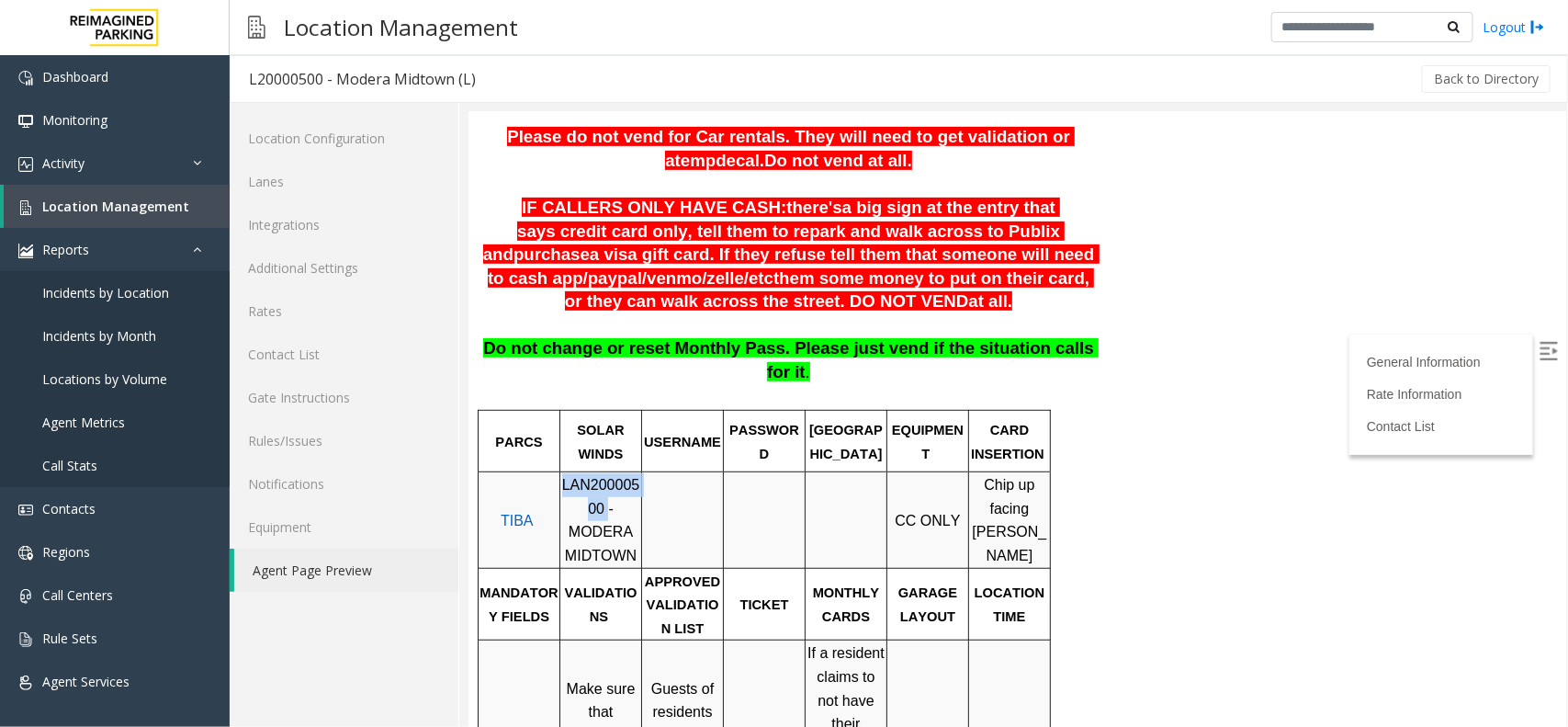 click on "LAN20000500 - MODERA MIDTOWN" at bounding box center (600, 519) 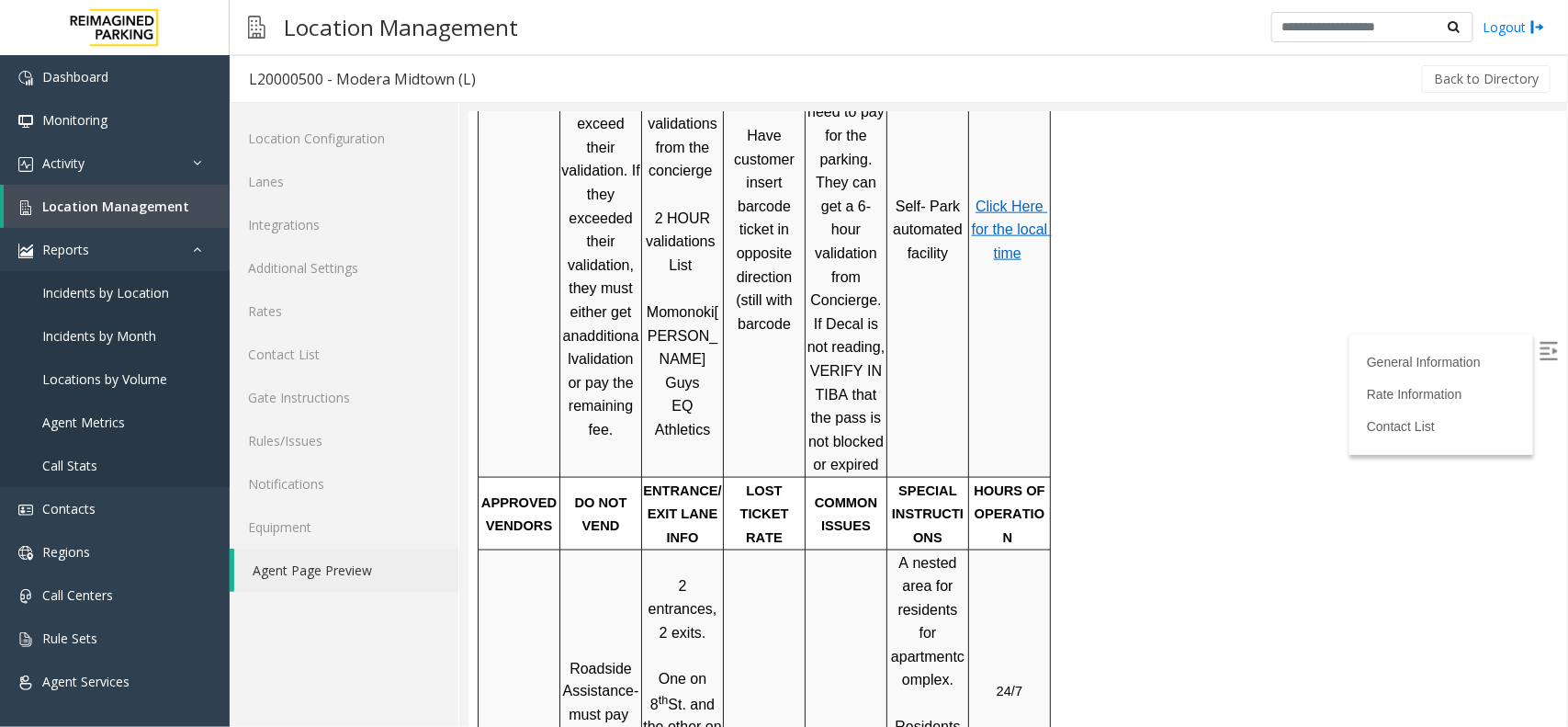 scroll, scrollTop: 1034, scrollLeft: 0, axis: vertical 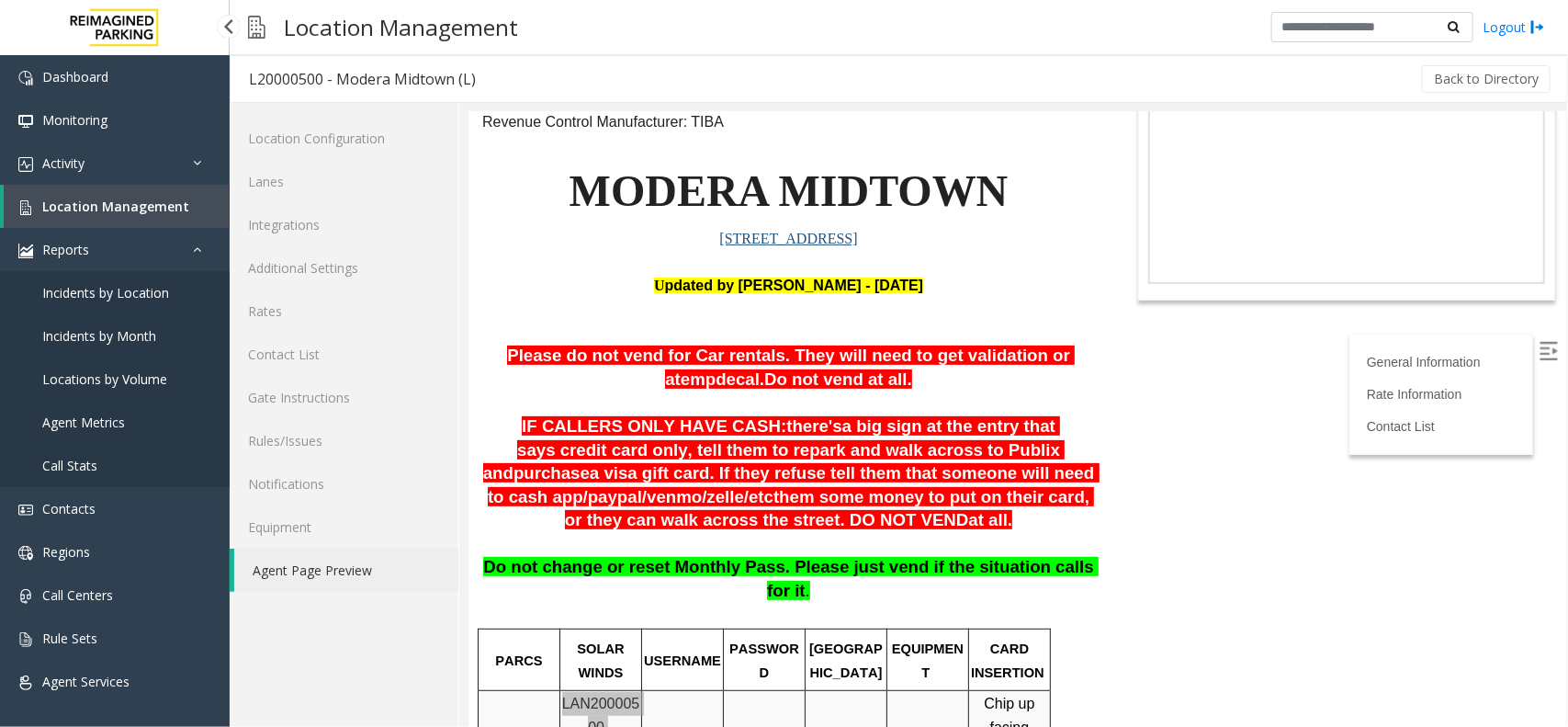 click on "Location Management" at bounding box center (116, 206) 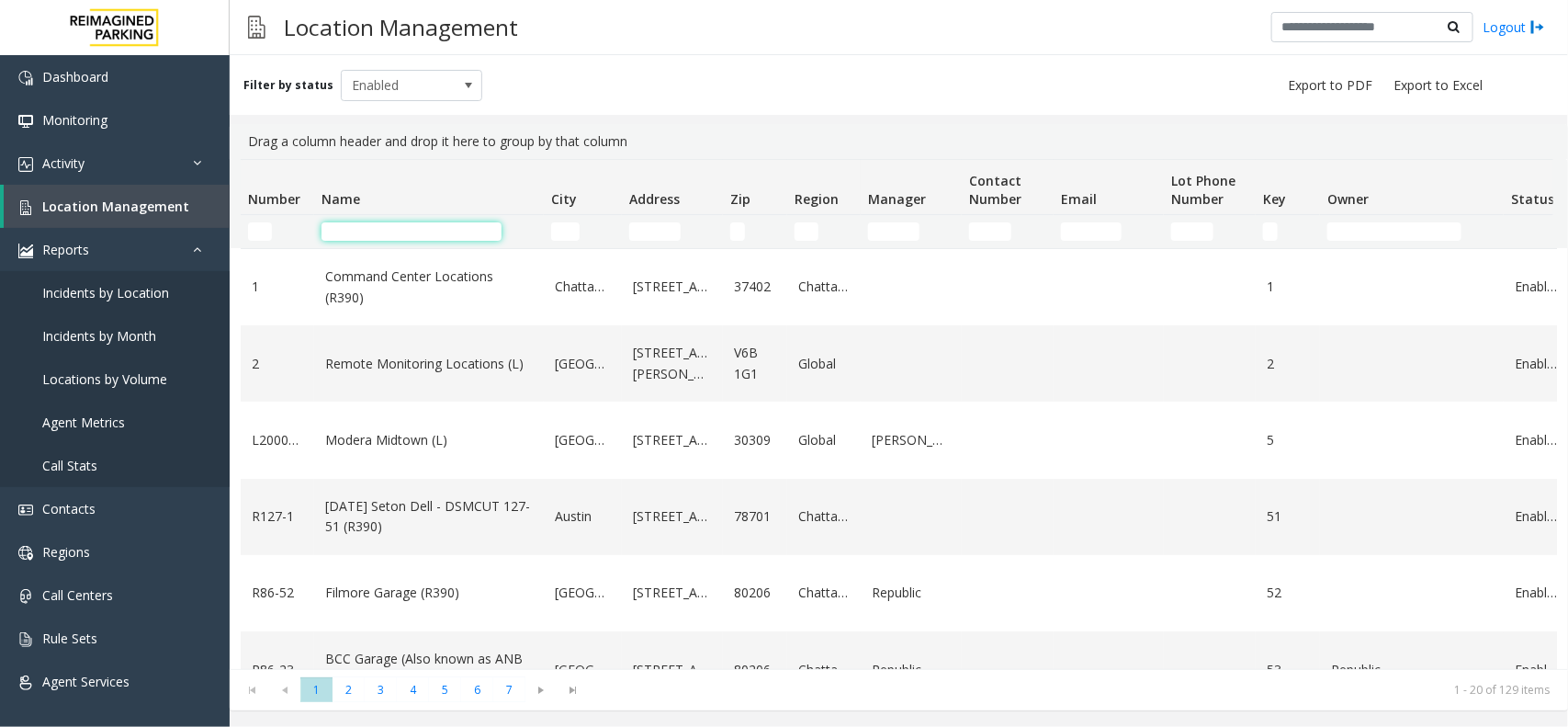 click 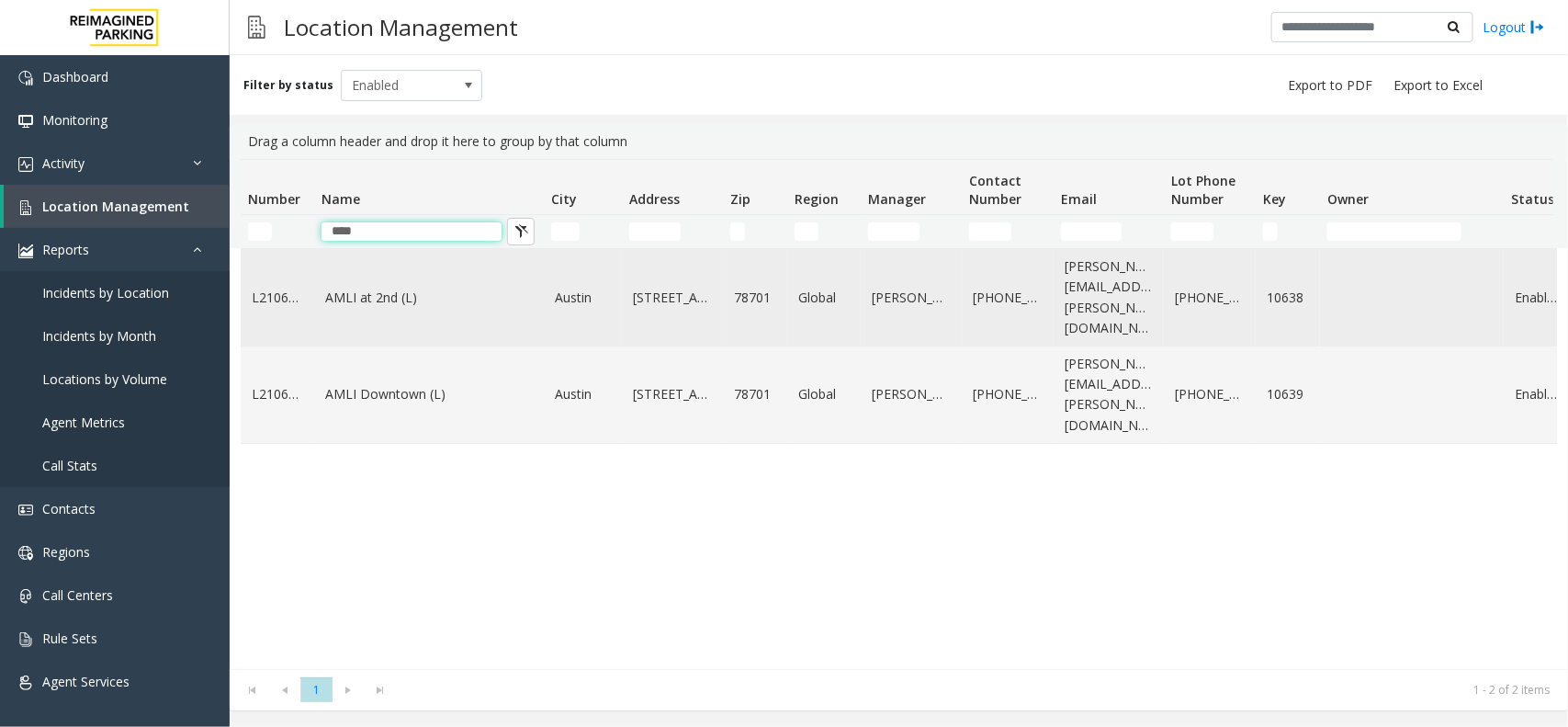 type on "****" 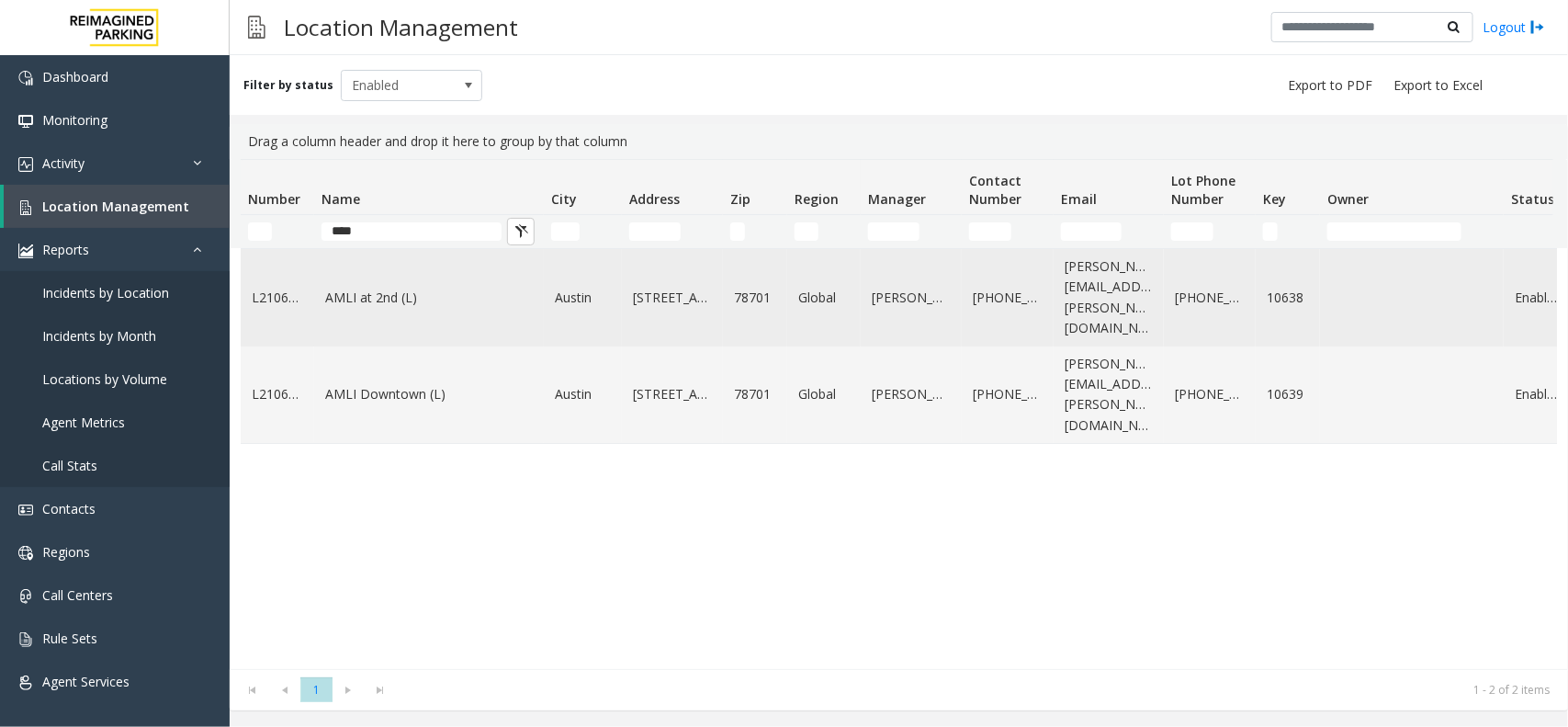 click on "AMLI at 2nd (L)" 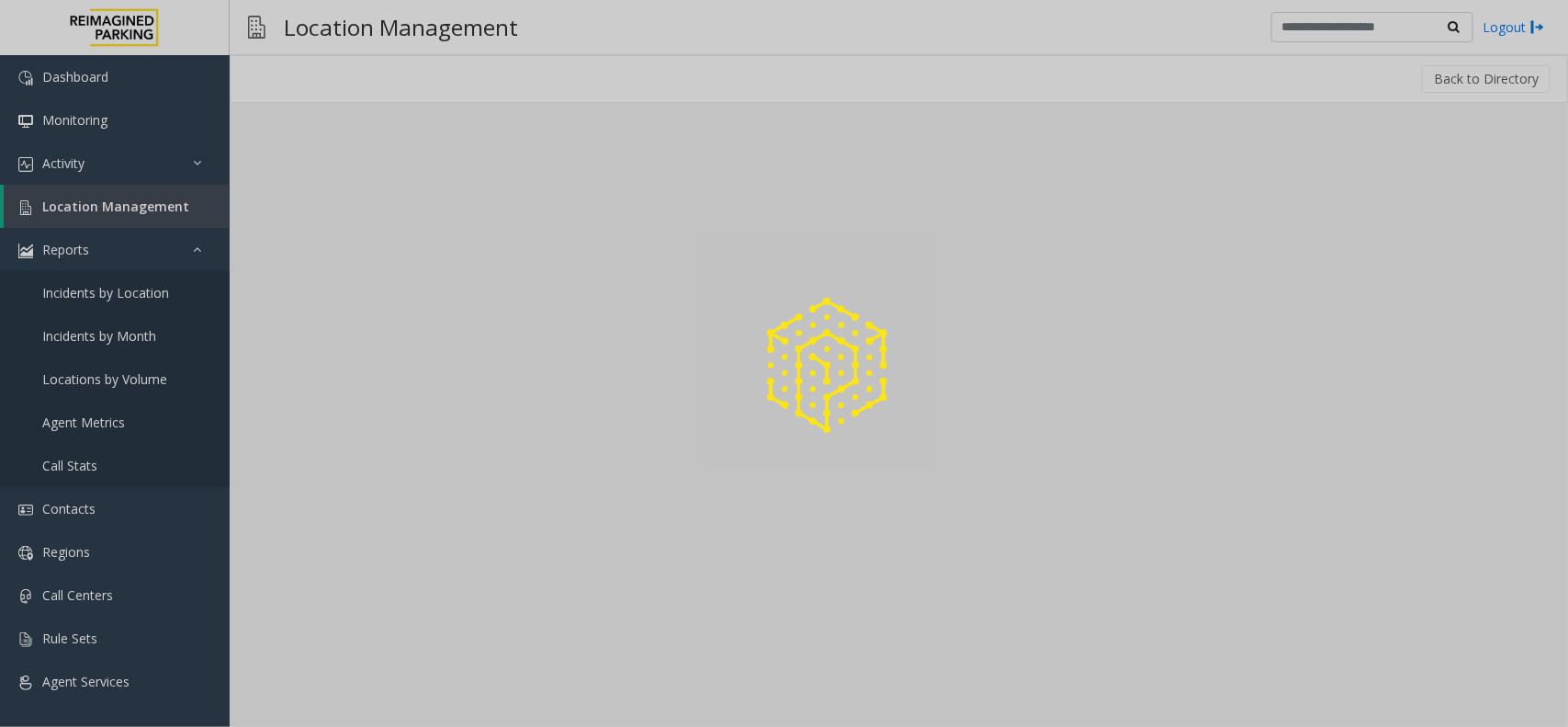 click 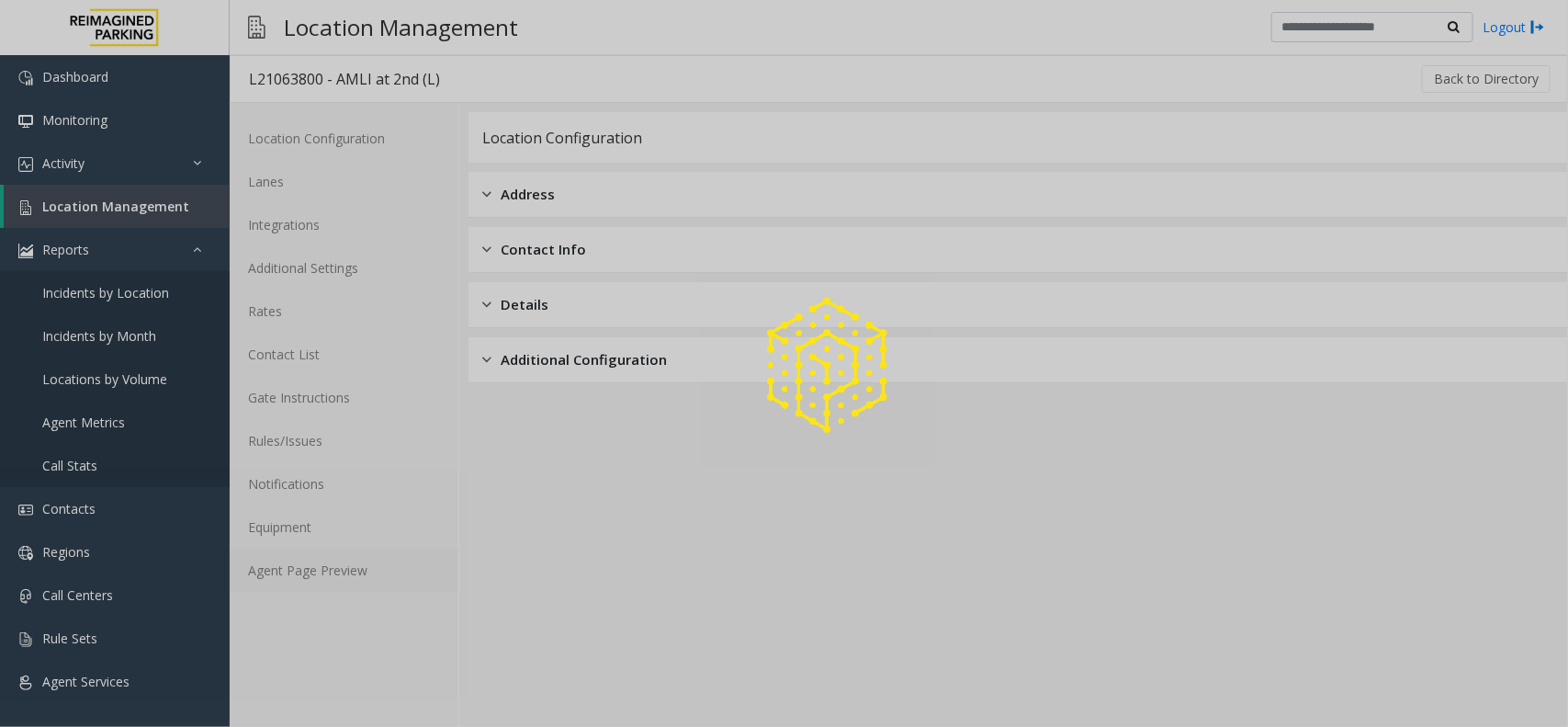 click on "Agent Page Preview" 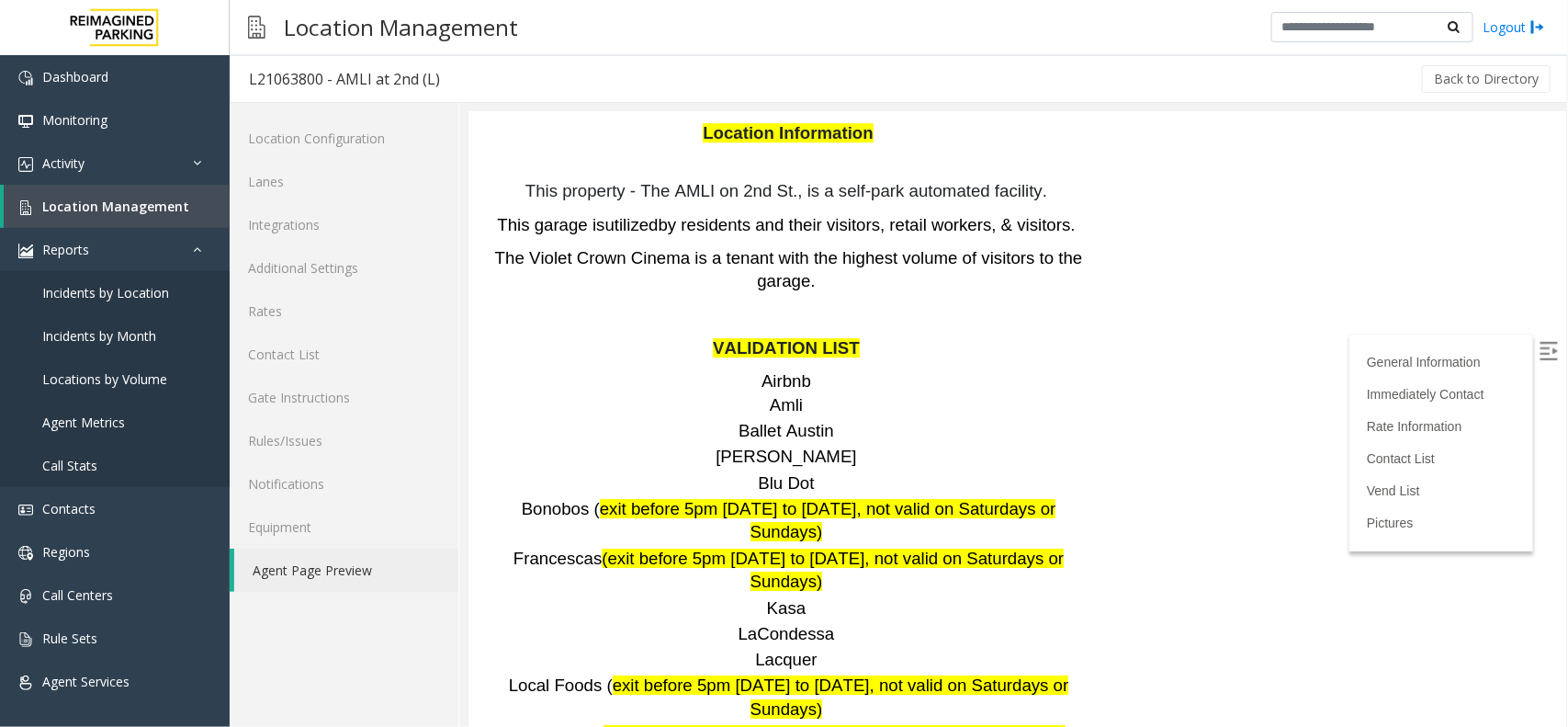scroll, scrollTop: 2456, scrollLeft: 0, axis: vertical 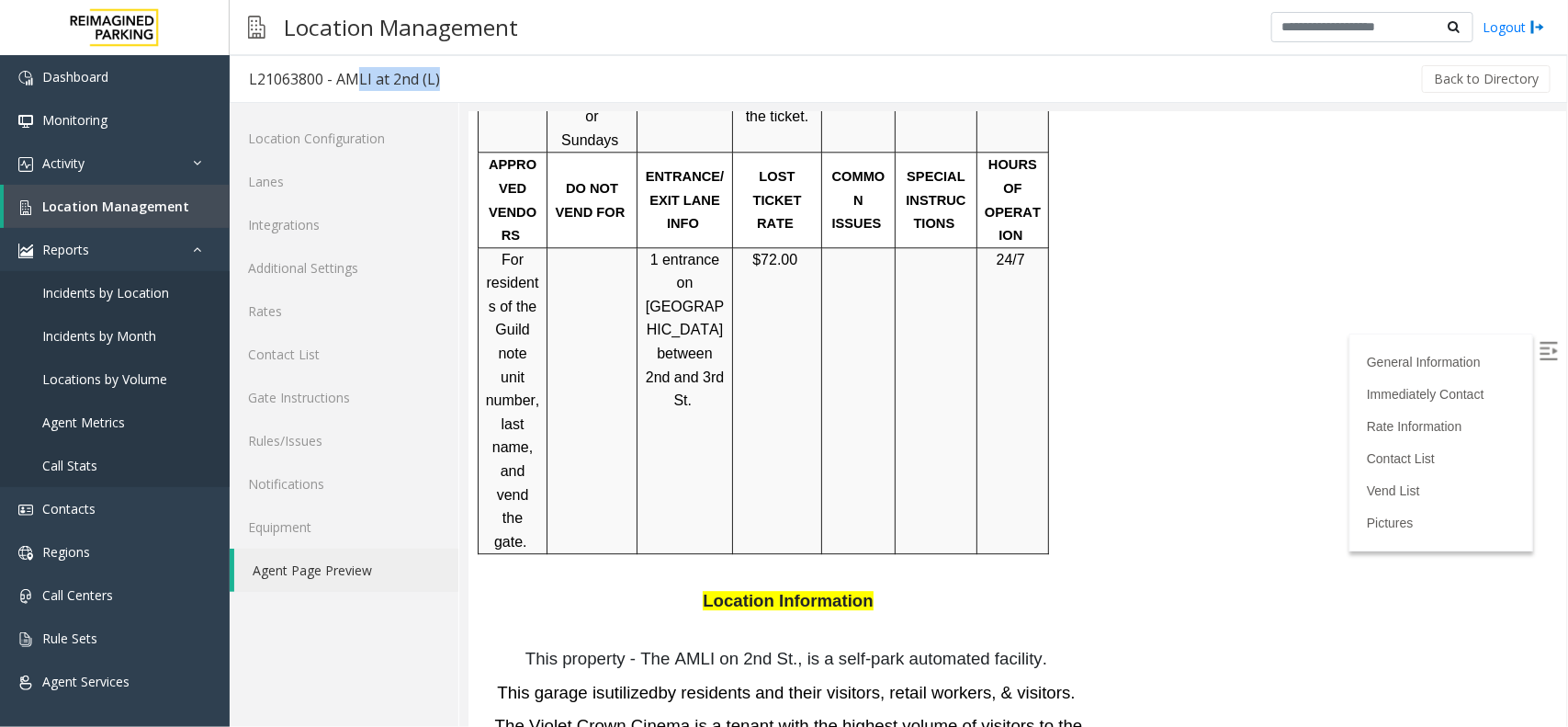 drag, startPoint x: 405, startPoint y: 84, endPoint x: 462, endPoint y: 88, distance: 57.140179 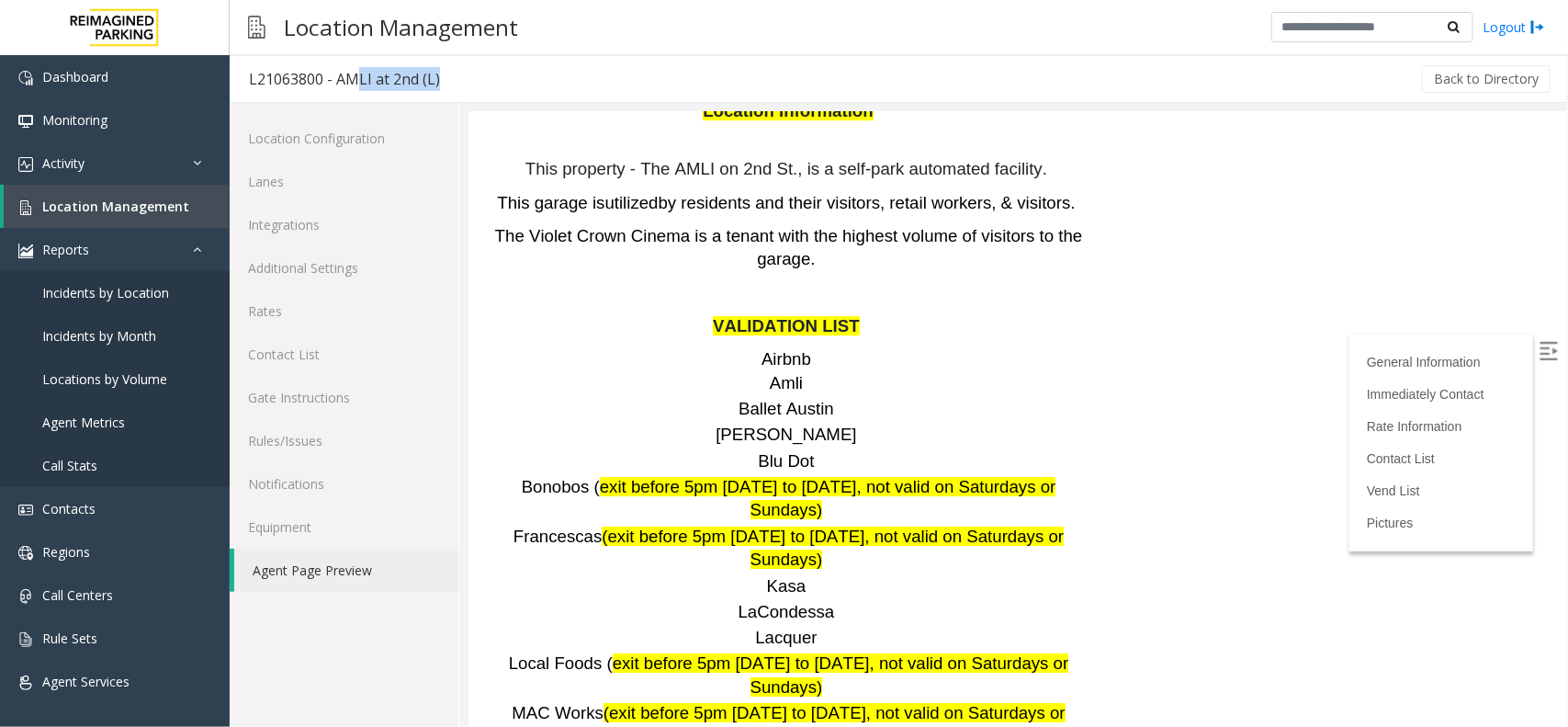 scroll, scrollTop: 2456, scrollLeft: 0, axis: vertical 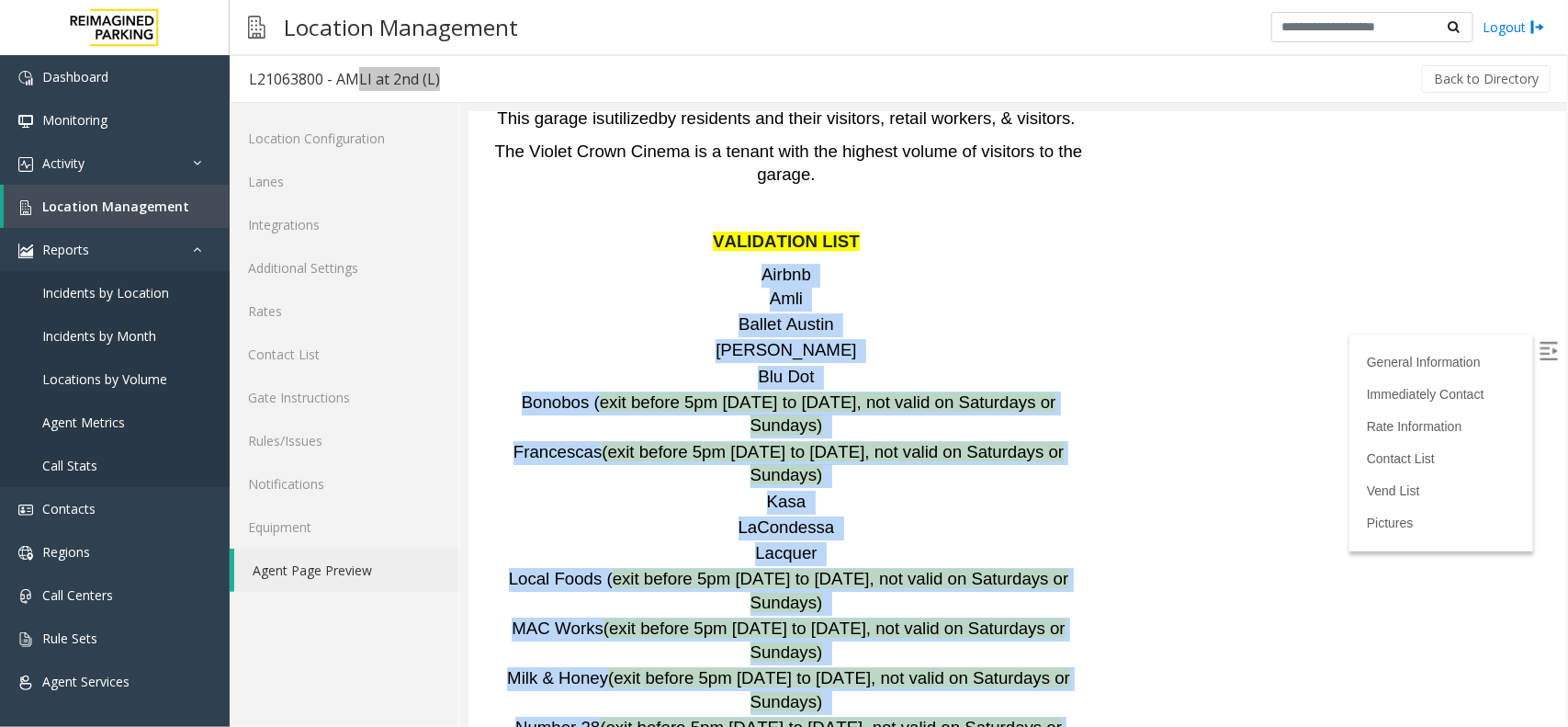 drag, startPoint x: 716, startPoint y: 244, endPoint x: 840, endPoint y: 583, distance: 360.96676 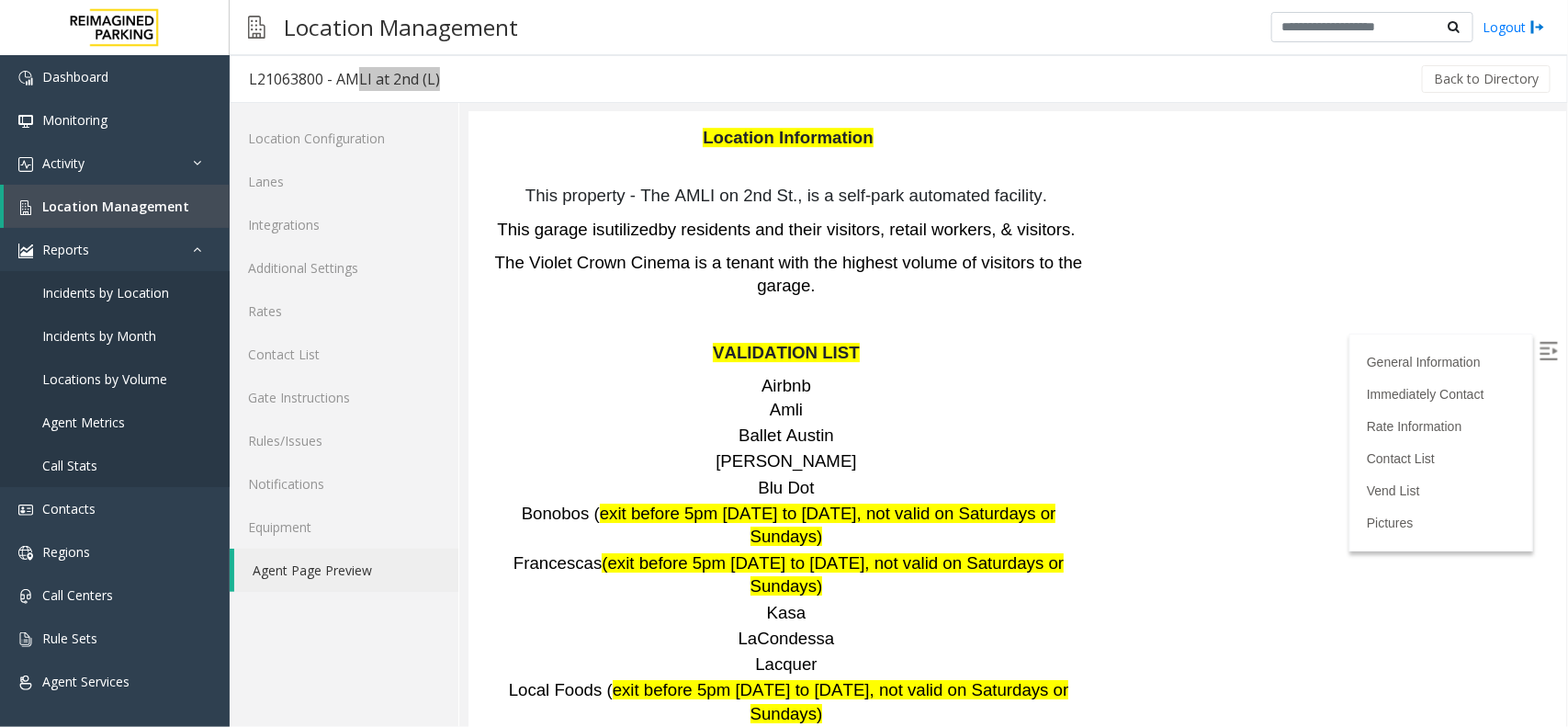 scroll, scrollTop: 2571, scrollLeft: 0, axis: vertical 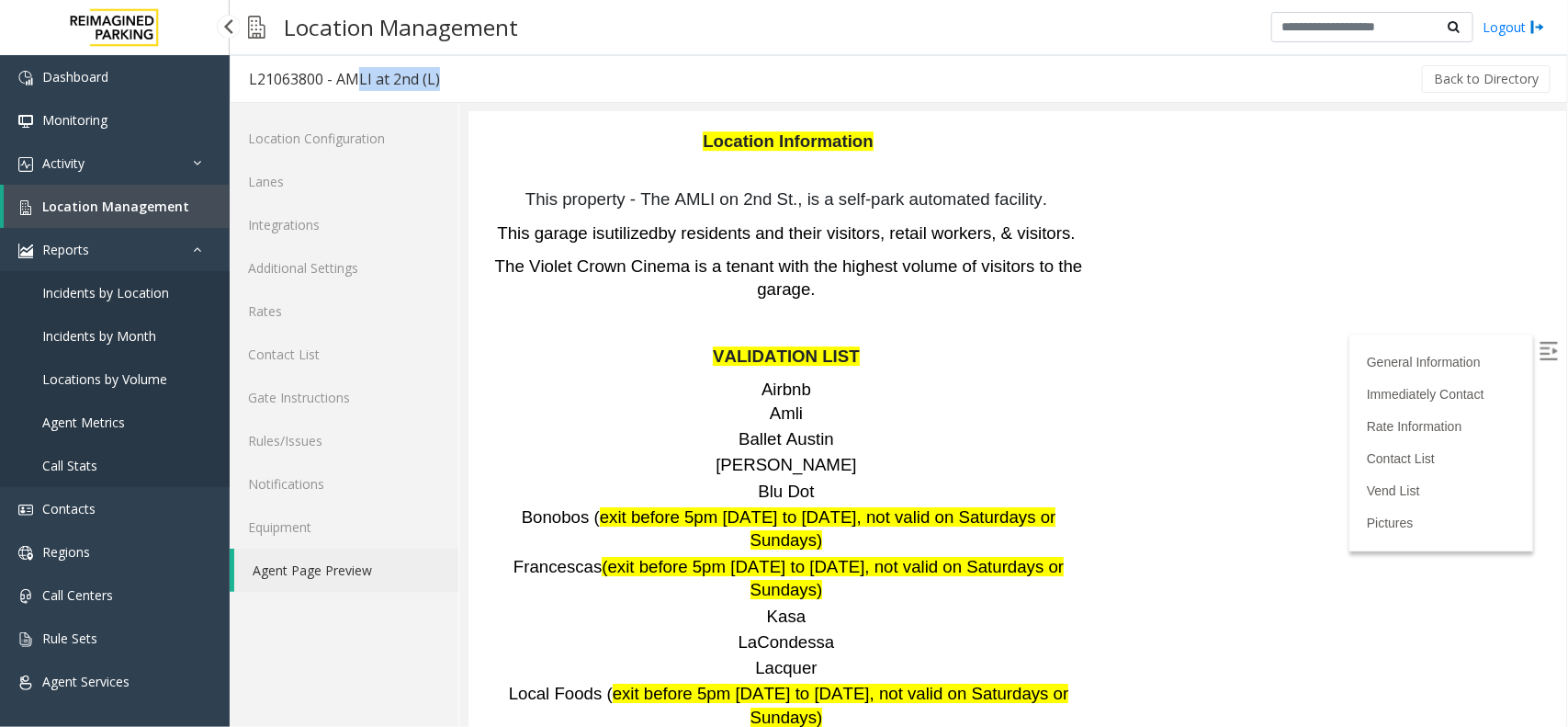 click on "Location Management" at bounding box center (117, 206) 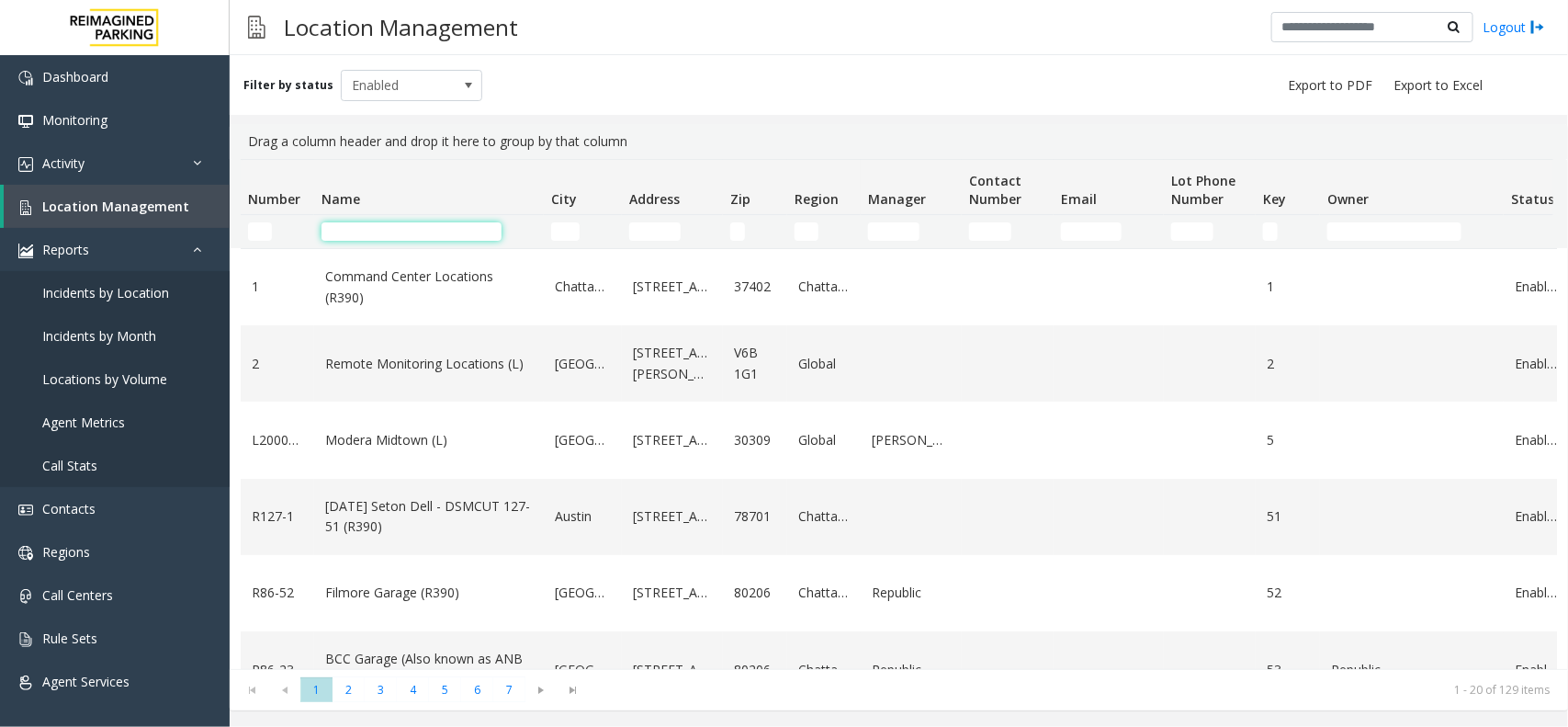 click 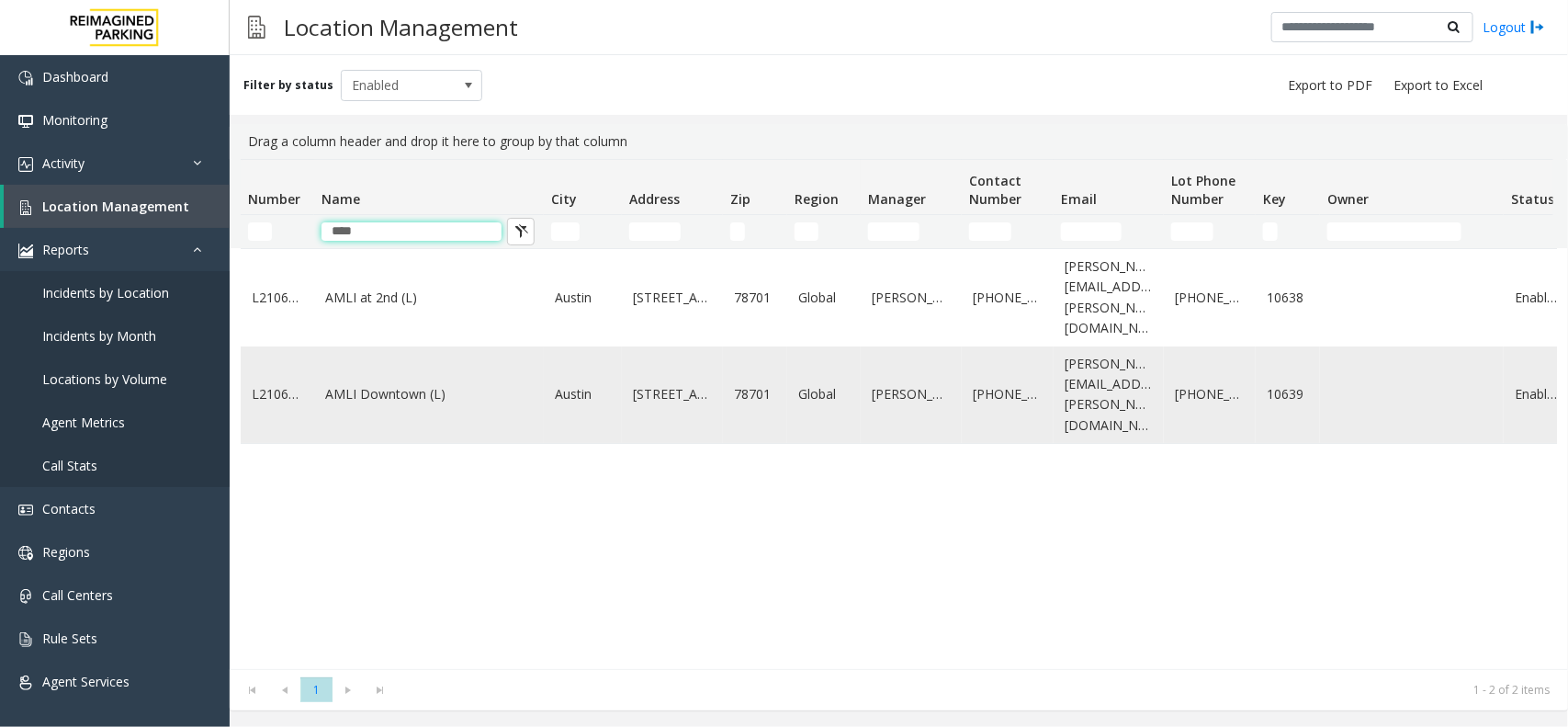 type on "****" 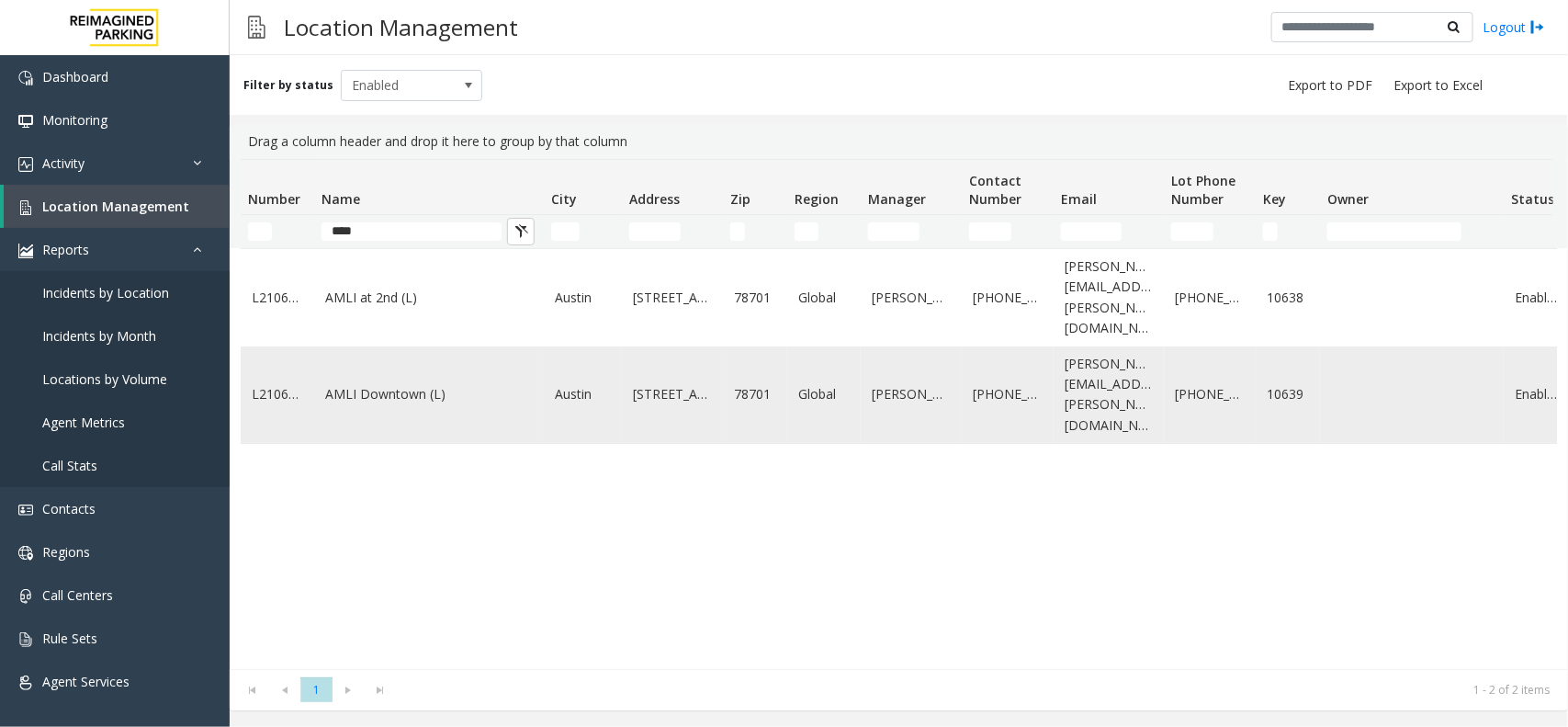 click on "AMLI Downtown (L)" 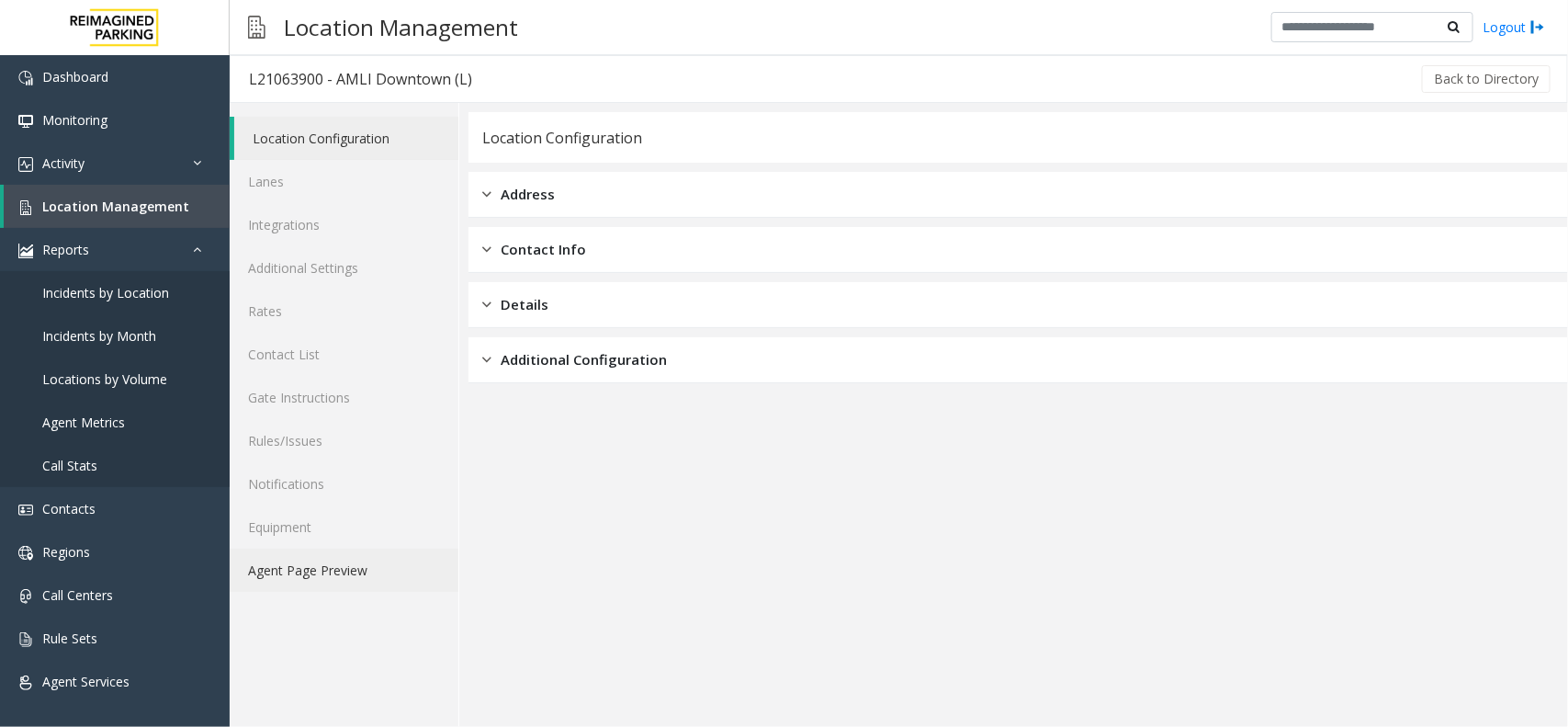 click on "Agent Page Preview" 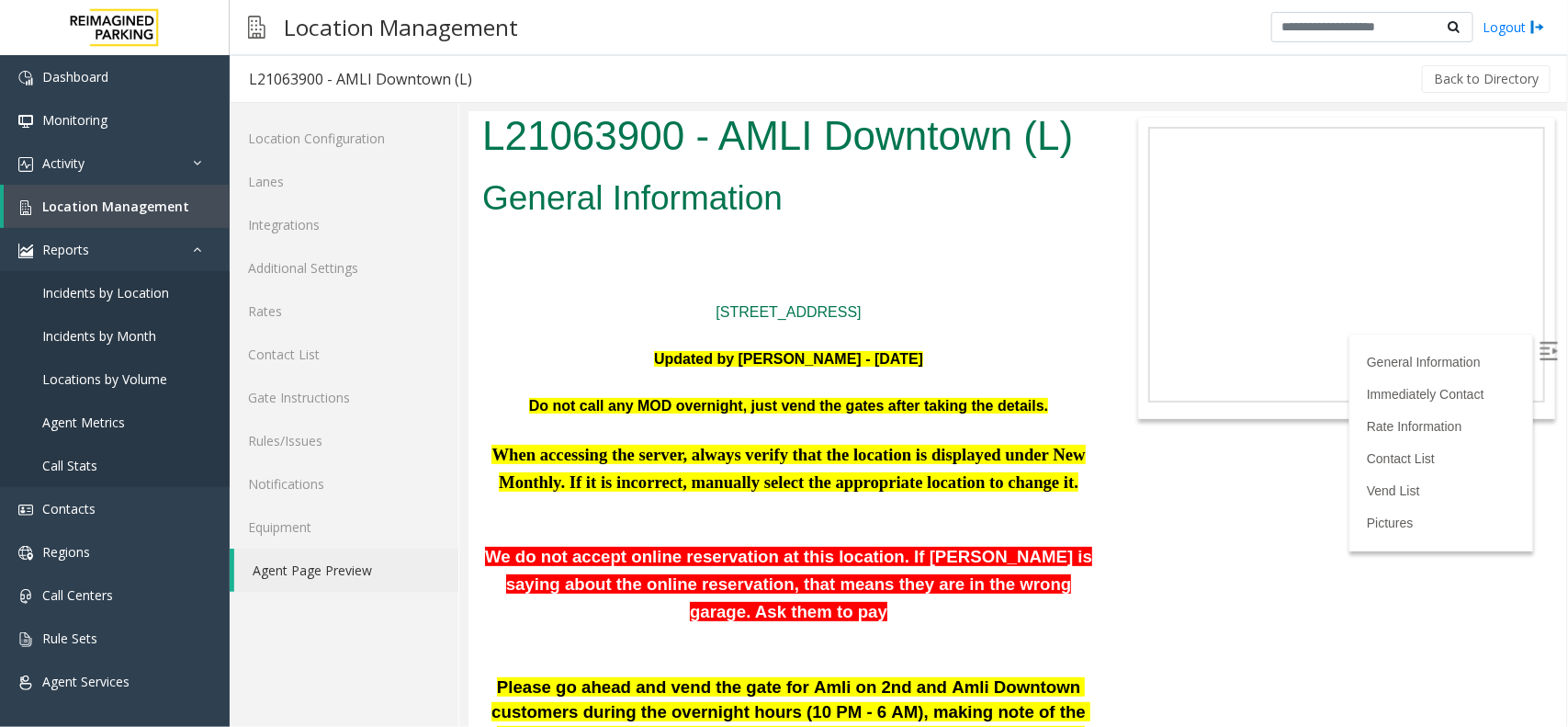 scroll, scrollTop: 0, scrollLeft: 0, axis: both 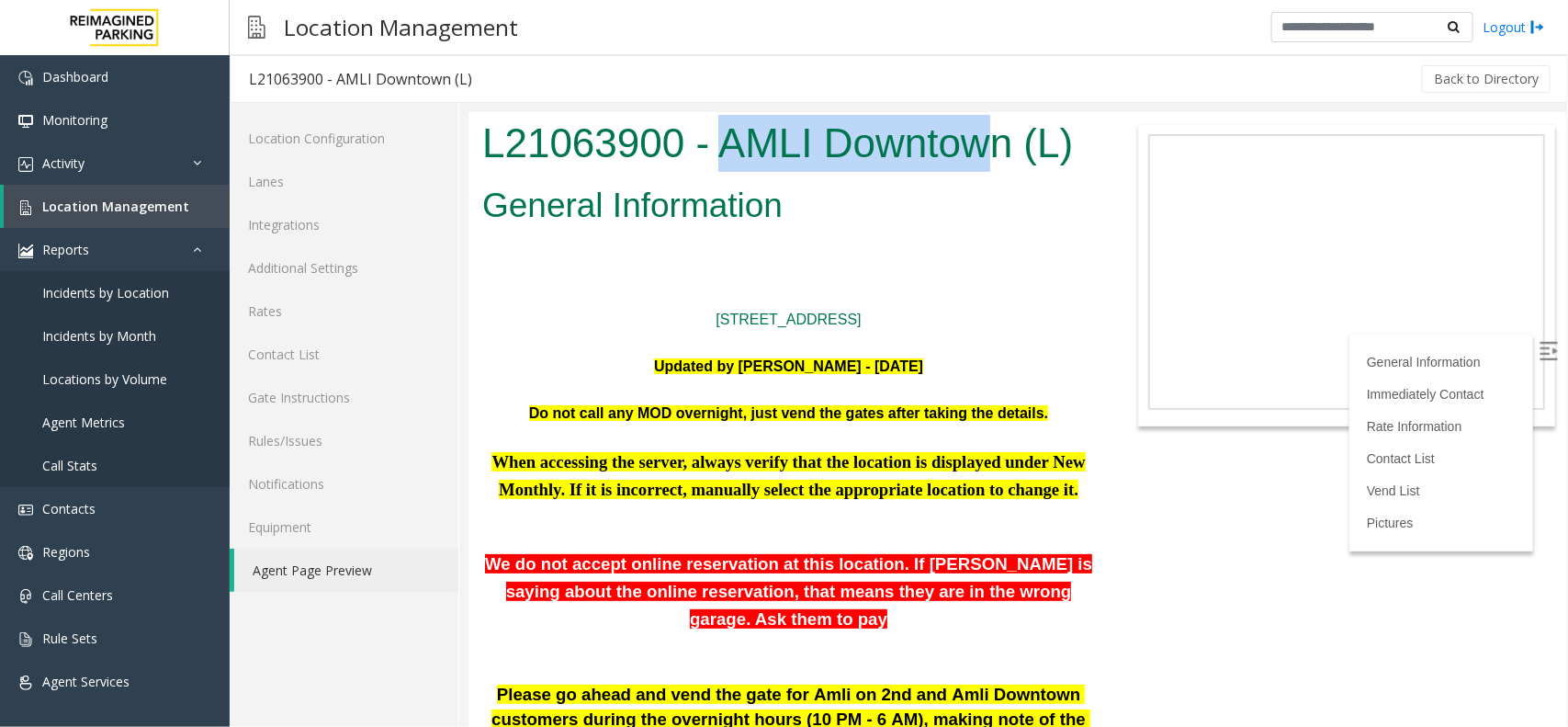 drag, startPoint x: 716, startPoint y: 148, endPoint x: 992, endPoint y: 131, distance: 276.52306 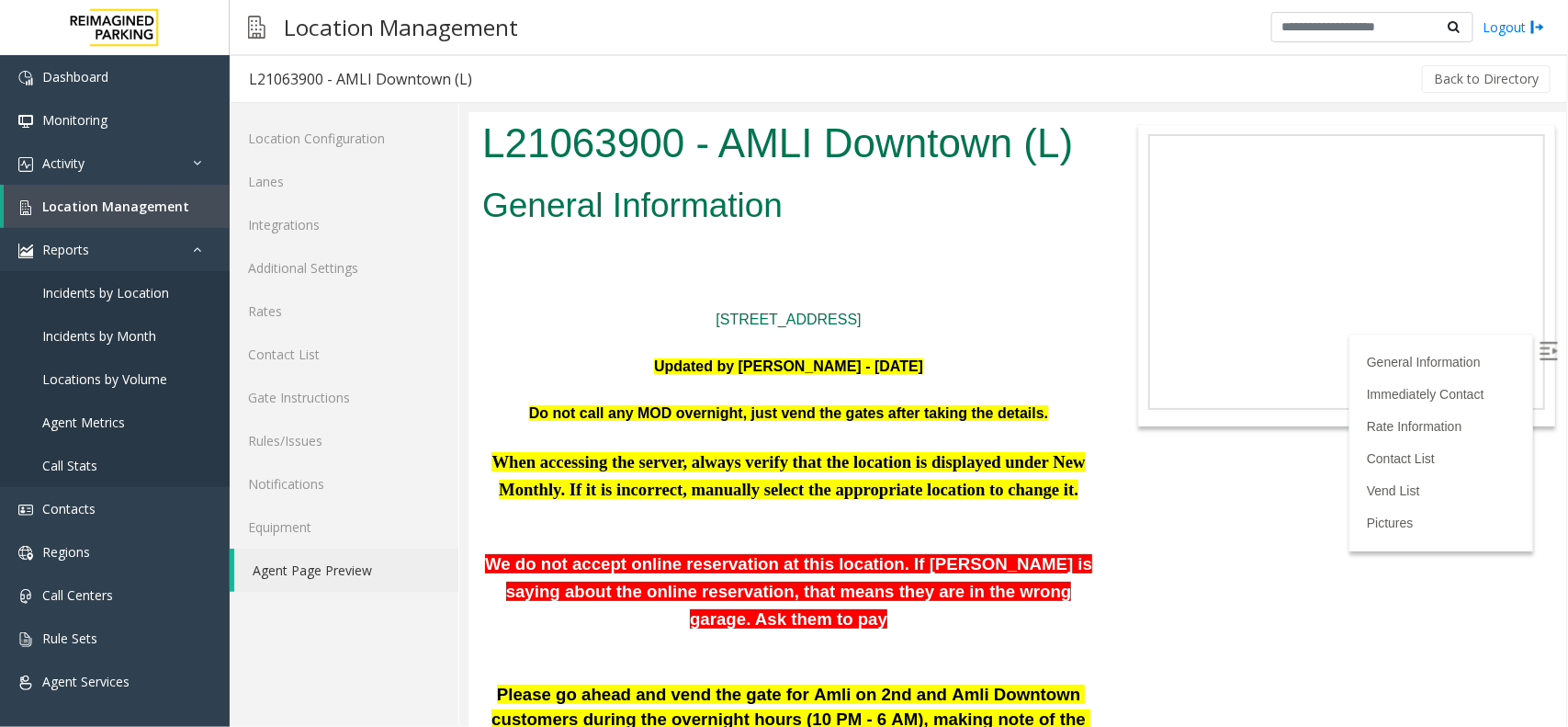 click on "General Information" at bounding box center (787, 205) 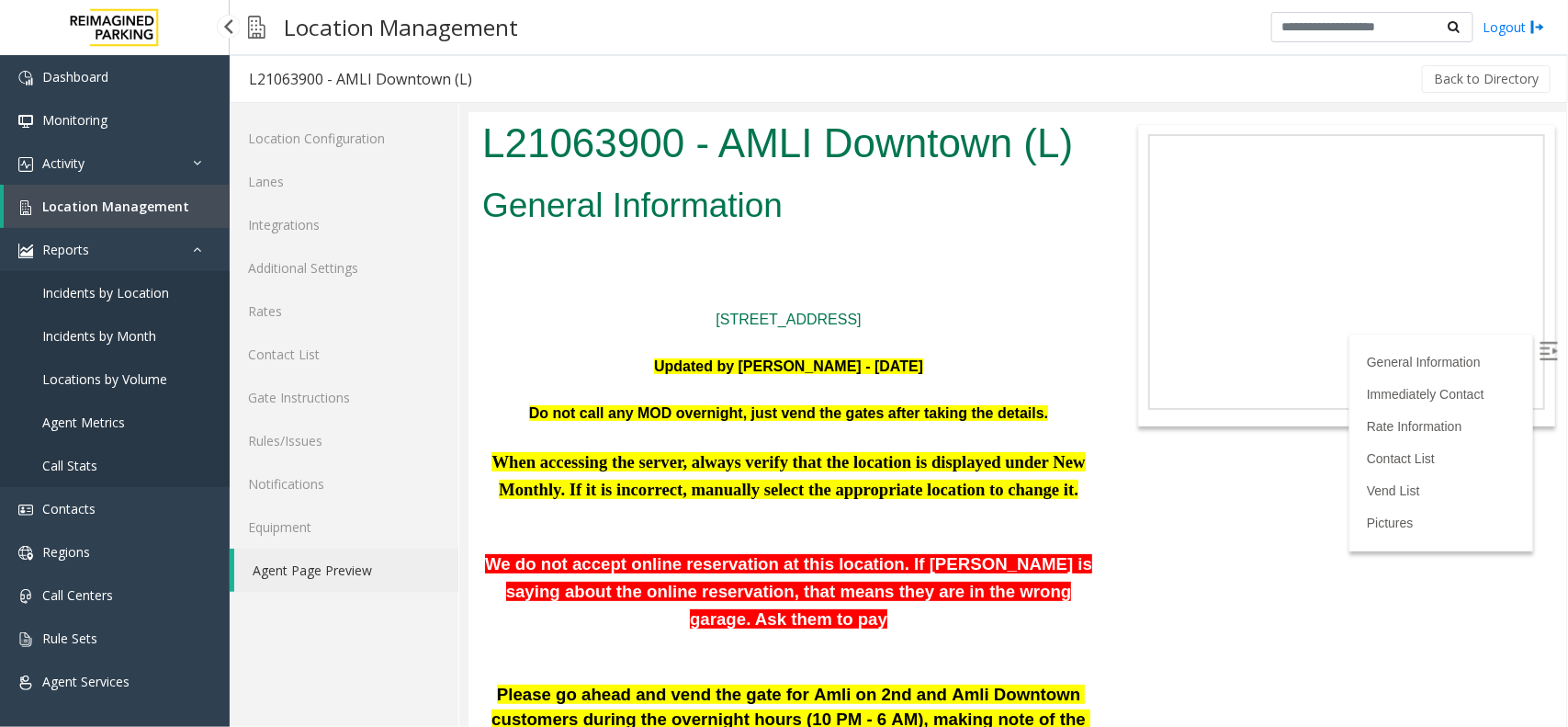 click on "Location Management" at bounding box center [117, 206] 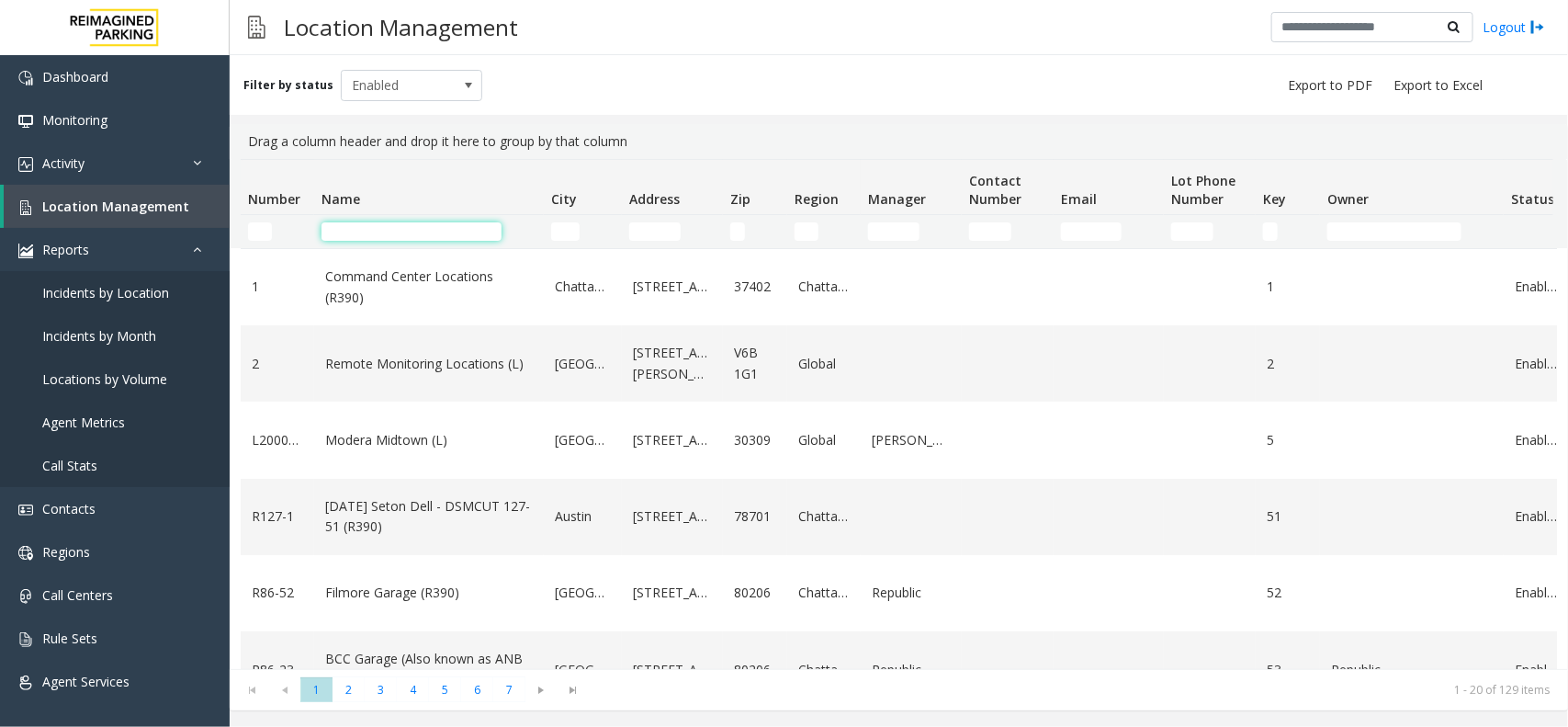 click 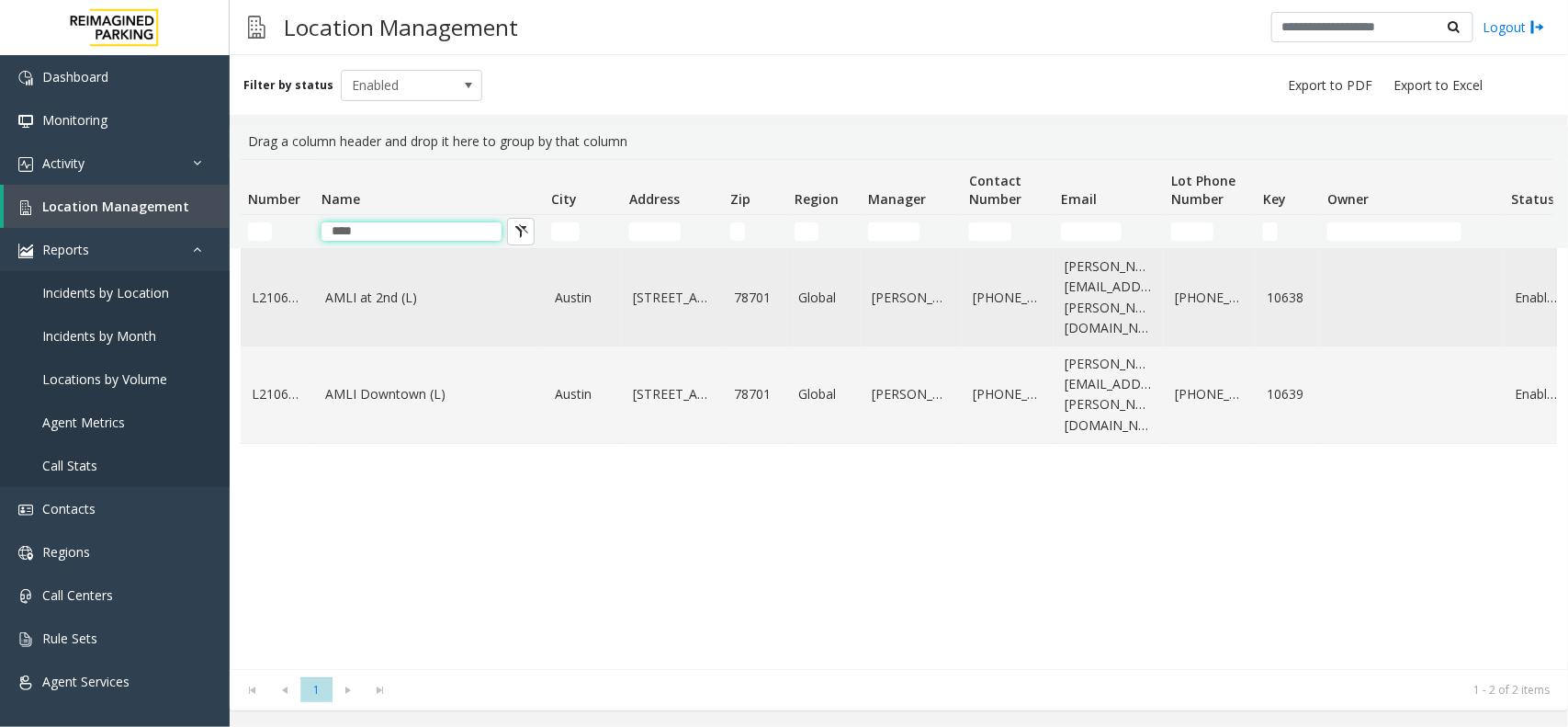 type on "****" 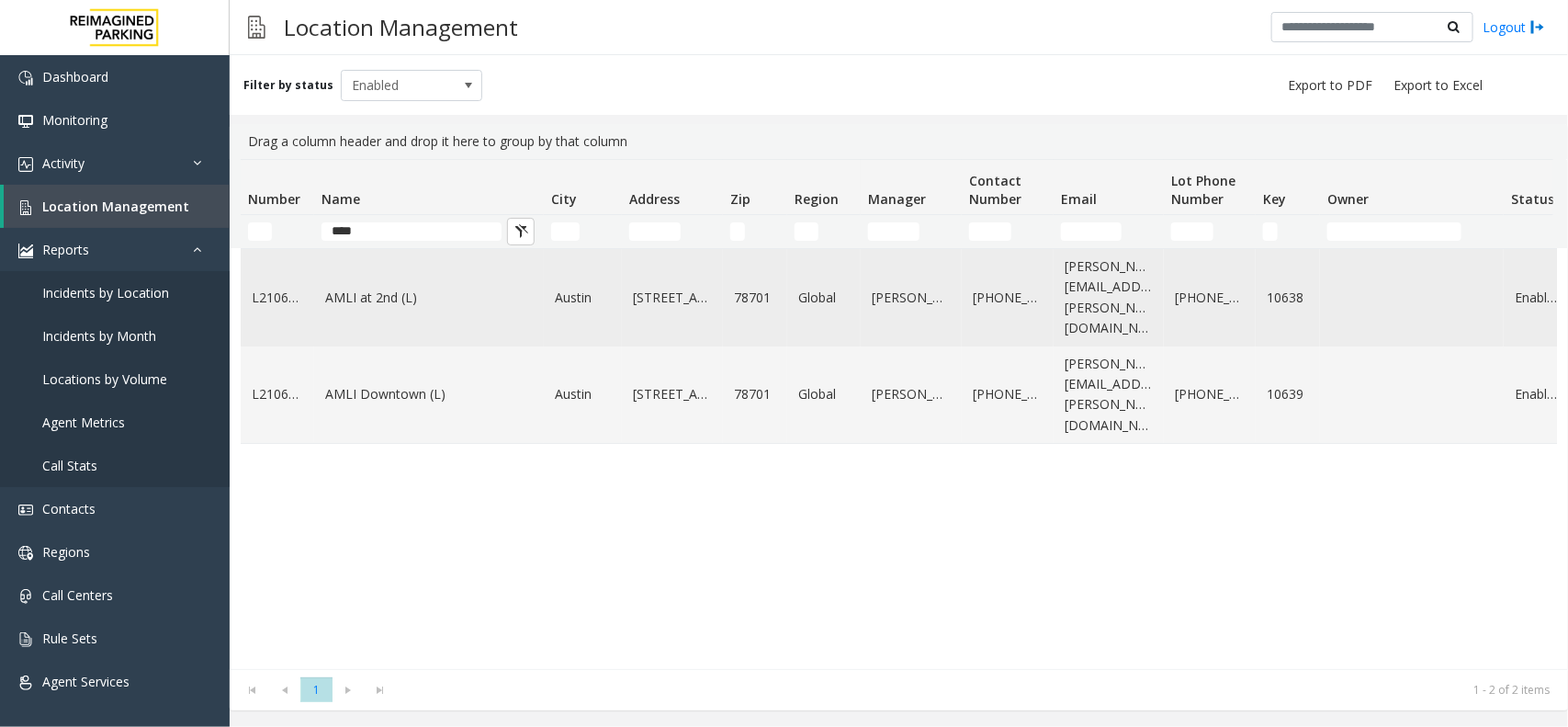 click on "AMLI at 2nd (L)" 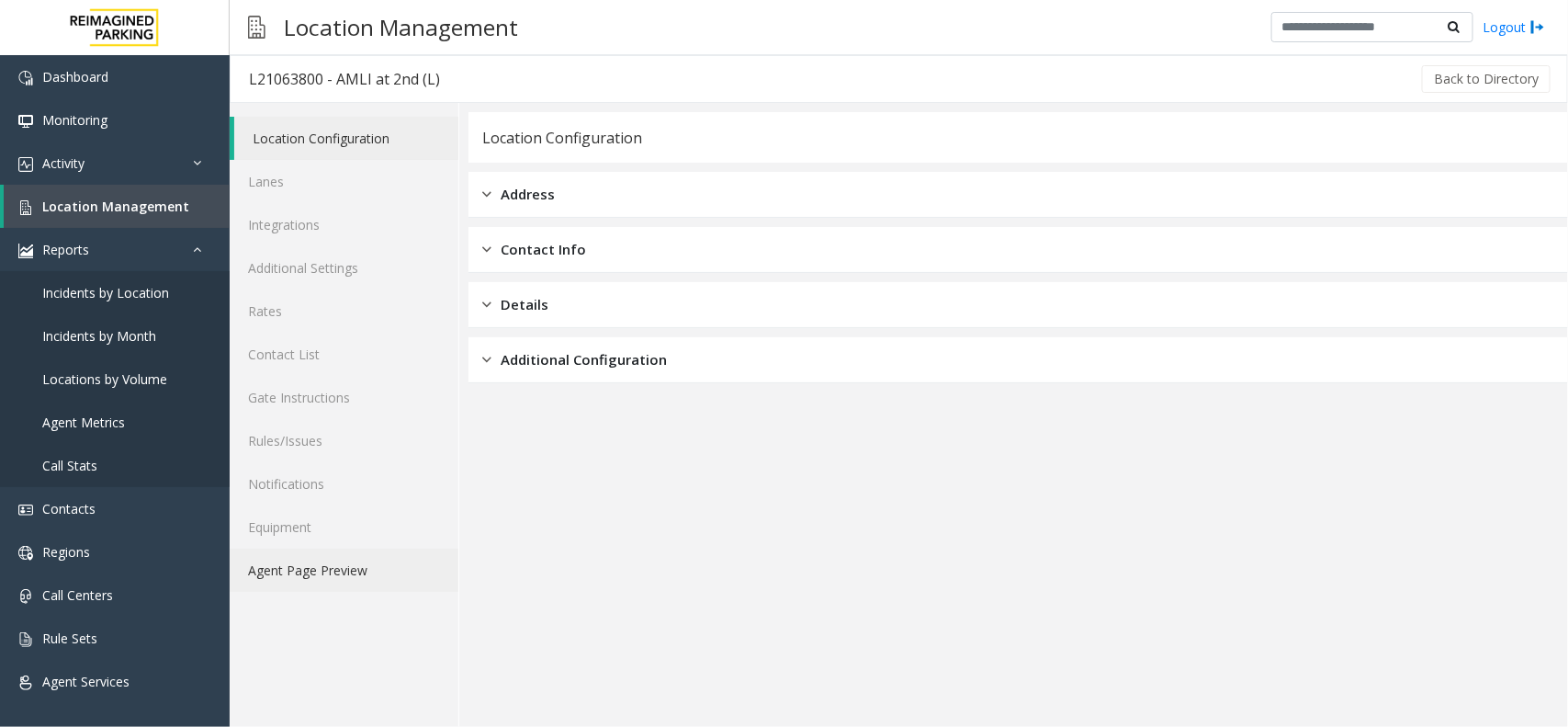 click on "Agent Page Preview" 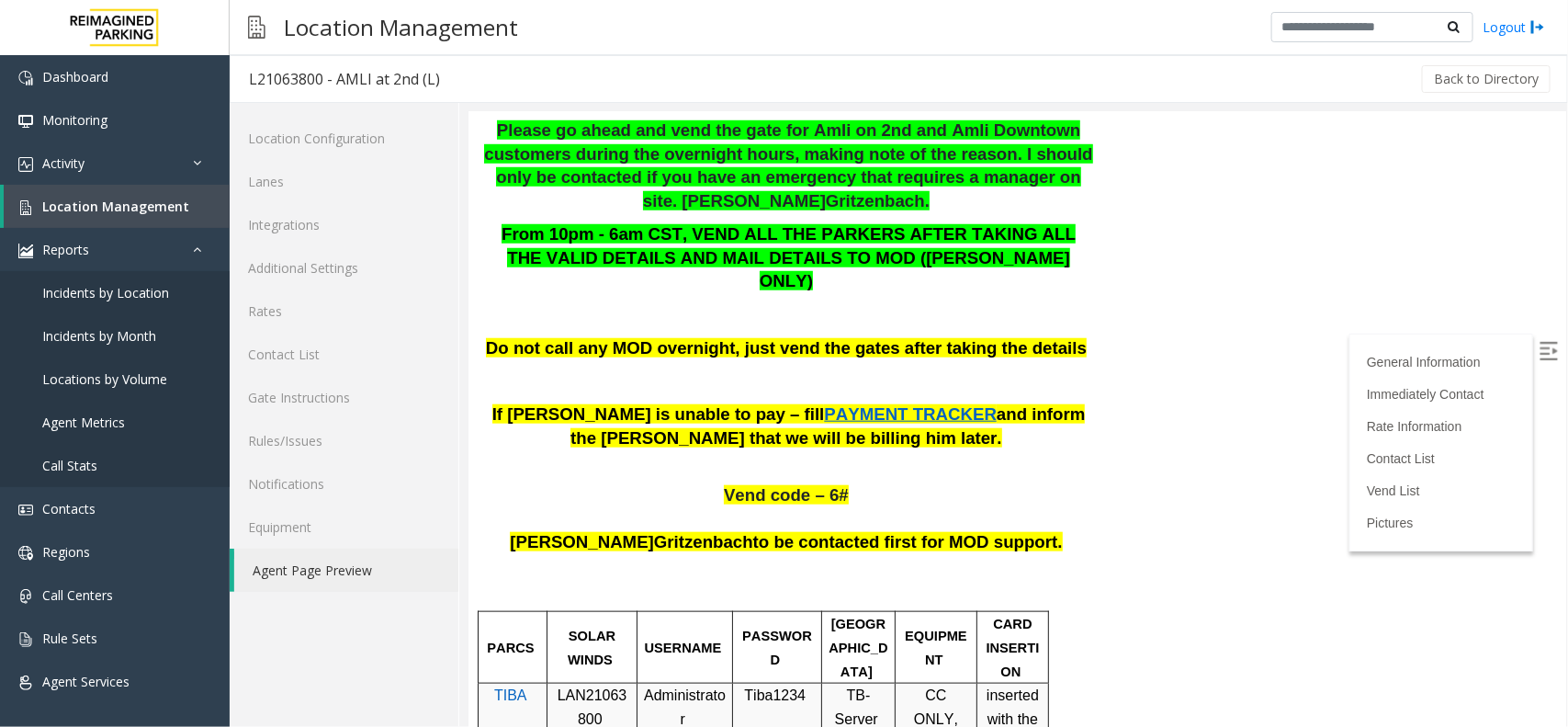 scroll, scrollTop: 689, scrollLeft: 0, axis: vertical 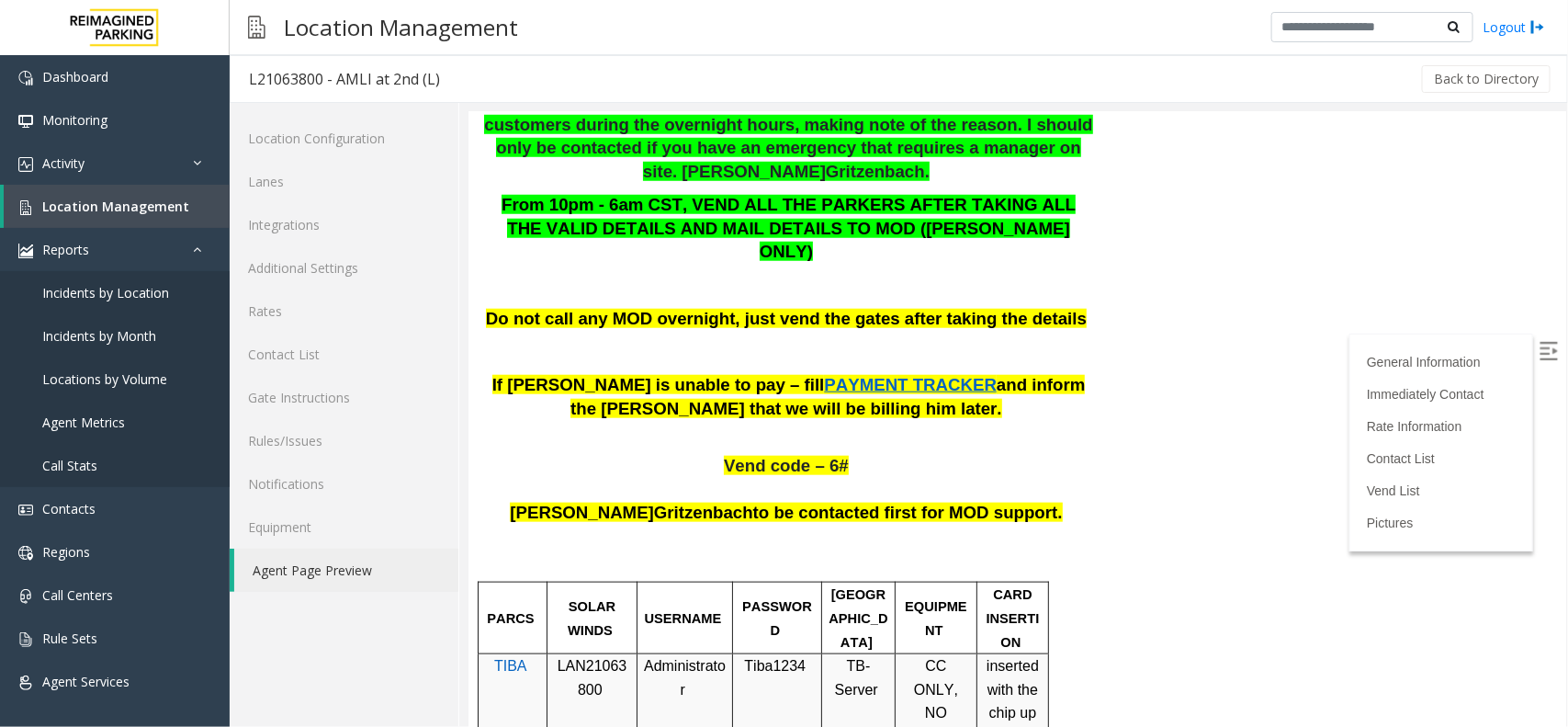 click on "LAN21063800" at bounding box center (592, 676) 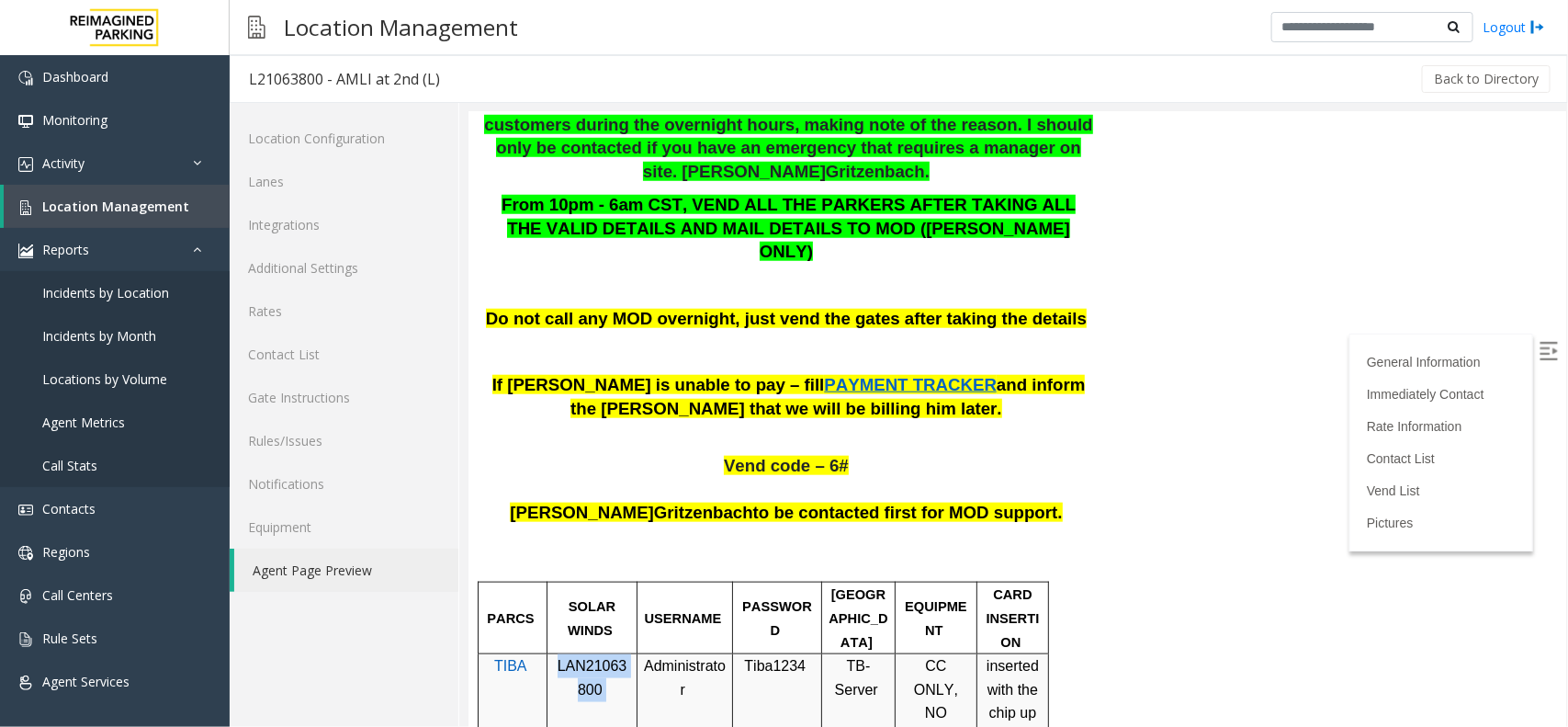 click on "LAN21063800" at bounding box center [592, 676] 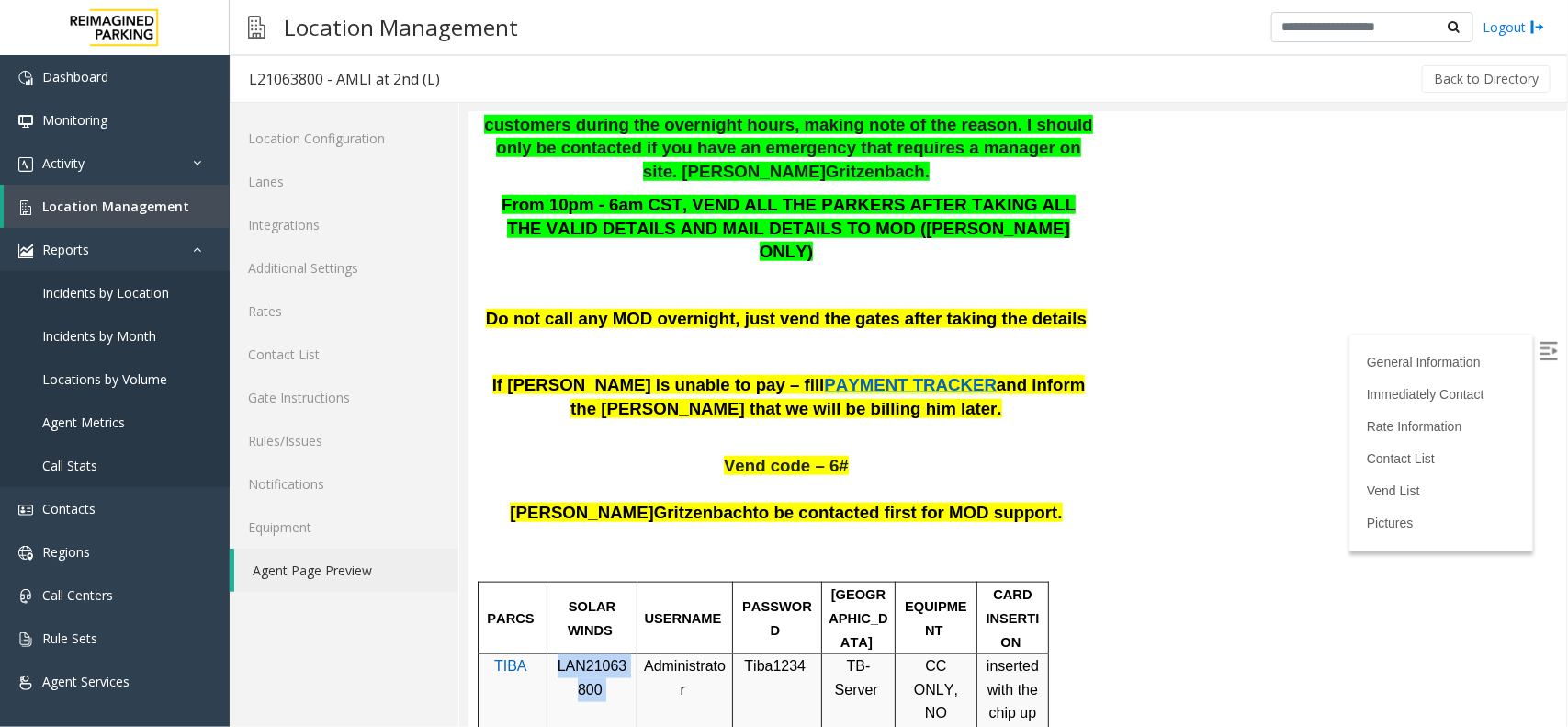 copy on "LAN21063800" 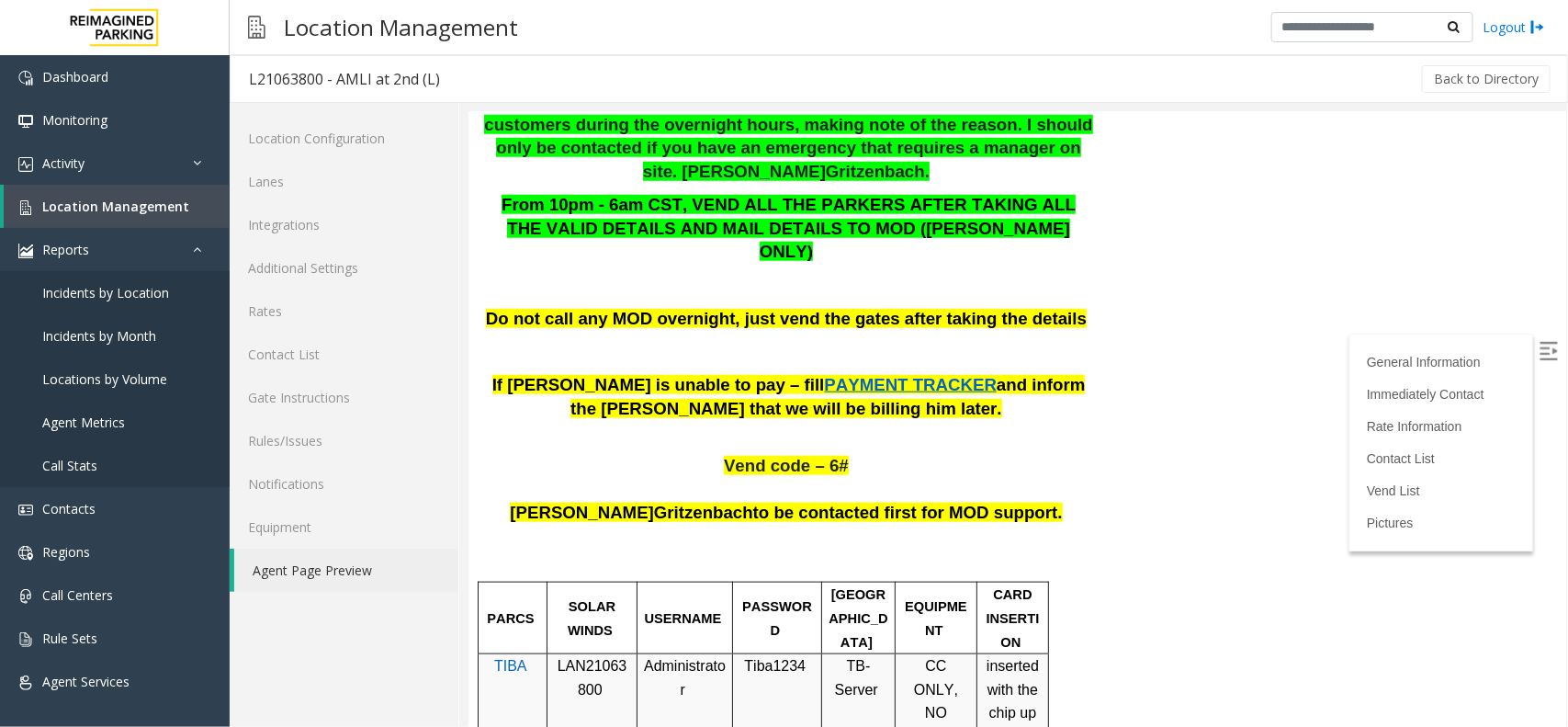 click on "General Information
421 E. 3rd. St. Austin, TX Updated by Kunal Singh- 1st July 2025 "When accessing the server, please ensure you are connected to the correct one by checking the bottom of the top-left corner, where the active  server  name will be displayed in bold. If you are not on the correct server, kindly click on the location name to manually change the server . We do not accept online reservation at this location. If parker is saying about the online reservation, that means they are in the wrong garage. Ask them to pay DO NOT CALL ANDREA, ONLY CALL IF THERE IS EXTREME EMERGENCY. If customers call and say they are pushing the button and the ticket isn't coming out, please tell them to Touch the screen.  If they touch the screen, a ticket will vend.   Please go ahead and vend the gate for Amli on 2nd and Amli Downtown customers during the overnight hours, making note of the reason. I should only be contacted if you have an emergency that requires a manager on site. Jeremy  .   ." at bounding box center [787, 1534] 